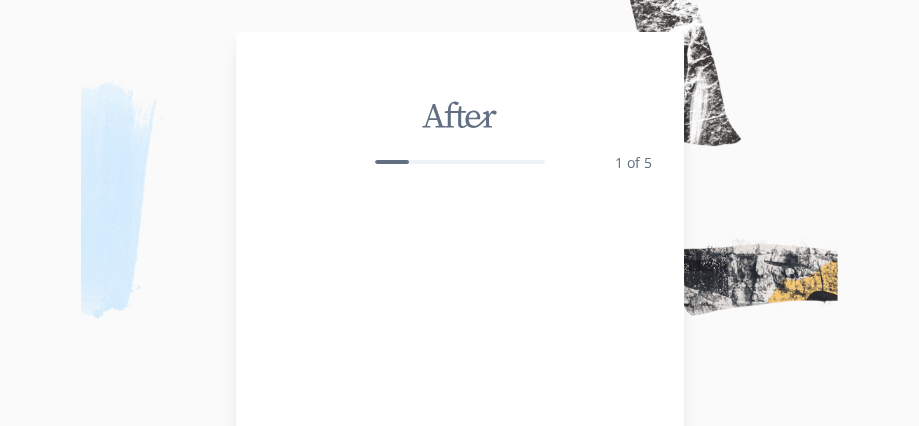 scroll, scrollTop: 0, scrollLeft: 0, axis: both 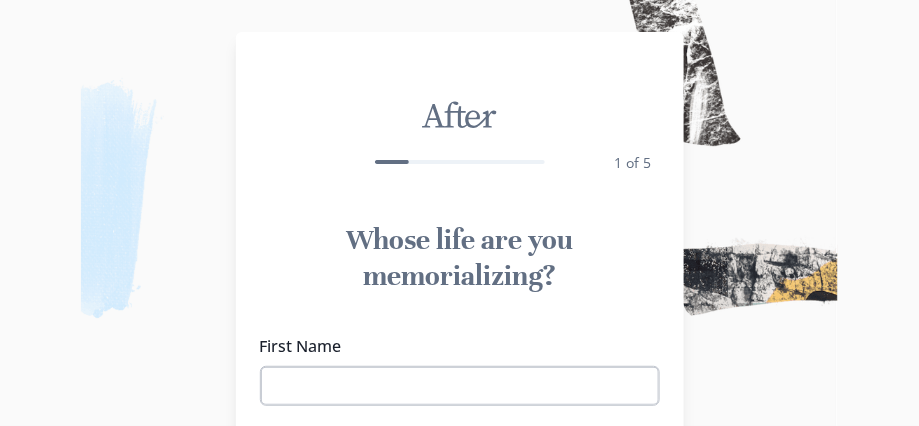 click on "First Name" at bounding box center (460, 386) 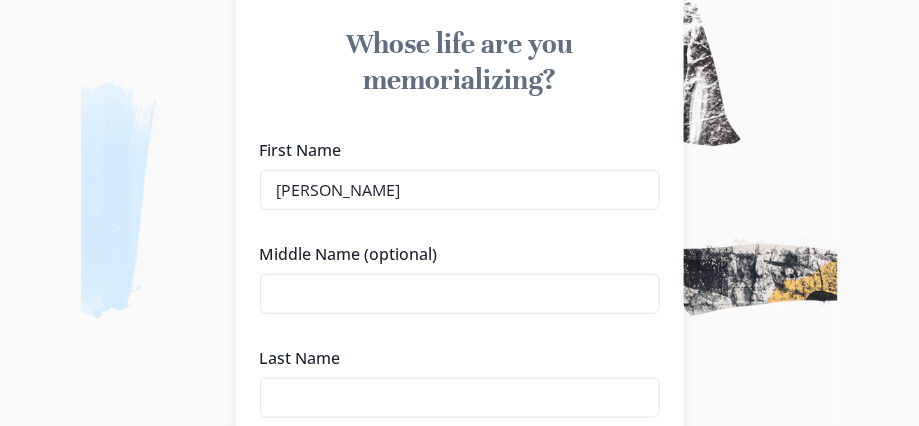 scroll, scrollTop: 200, scrollLeft: 0, axis: vertical 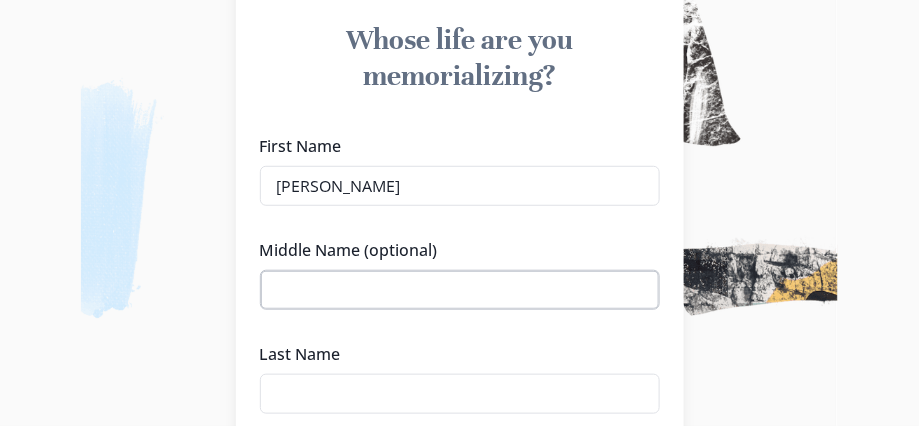 type on "[PERSON_NAME]" 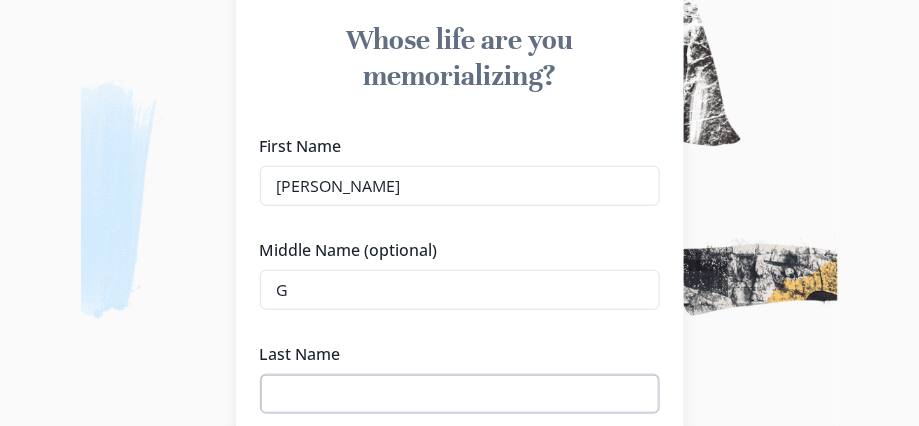 type on "G" 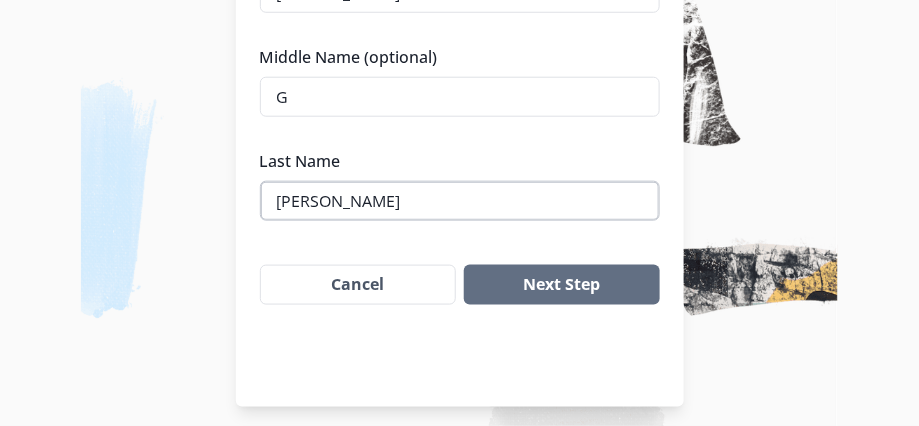 scroll, scrollTop: 400, scrollLeft: 0, axis: vertical 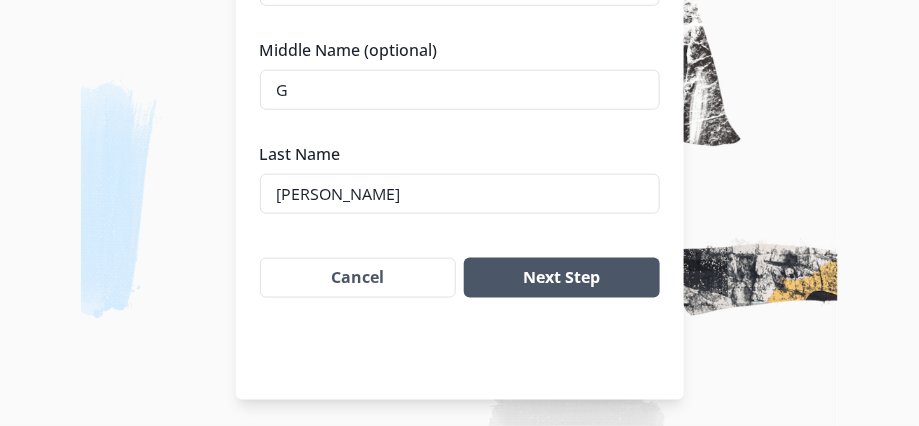 type on "[PERSON_NAME]" 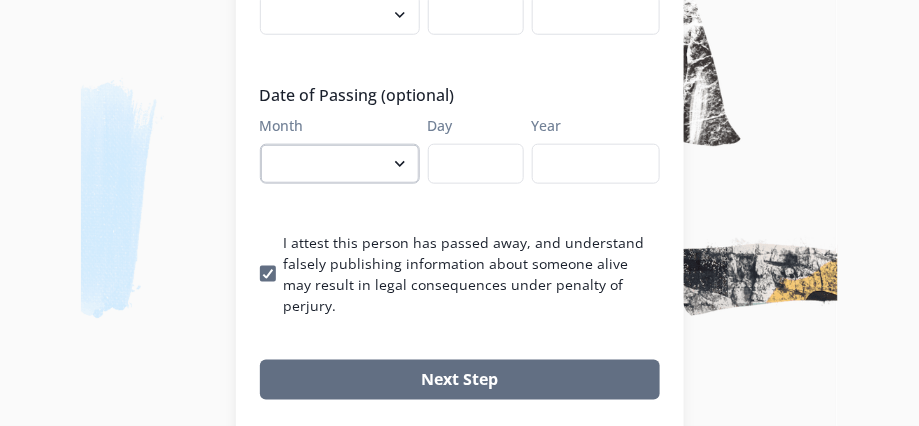 click on "January February March April May June July August September October November December" at bounding box center [340, 164] 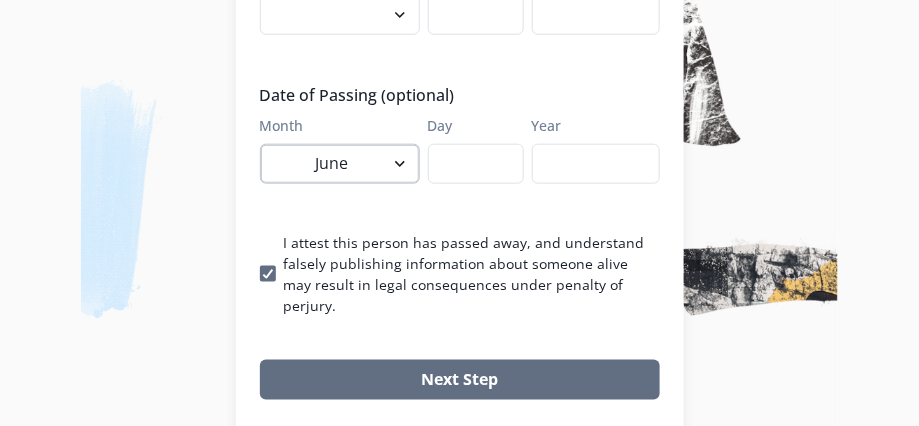 click on "January February March April May June July August September October November December" at bounding box center (340, 164) 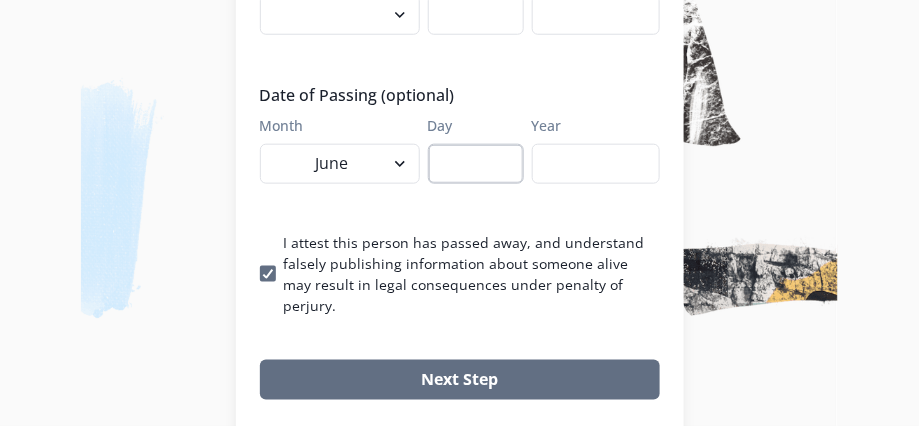 click on "Day" at bounding box center [476, 164] 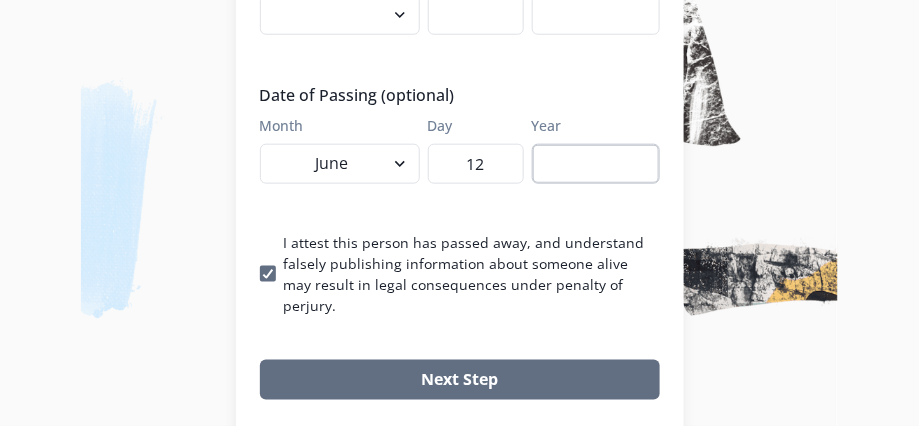 type on "12" 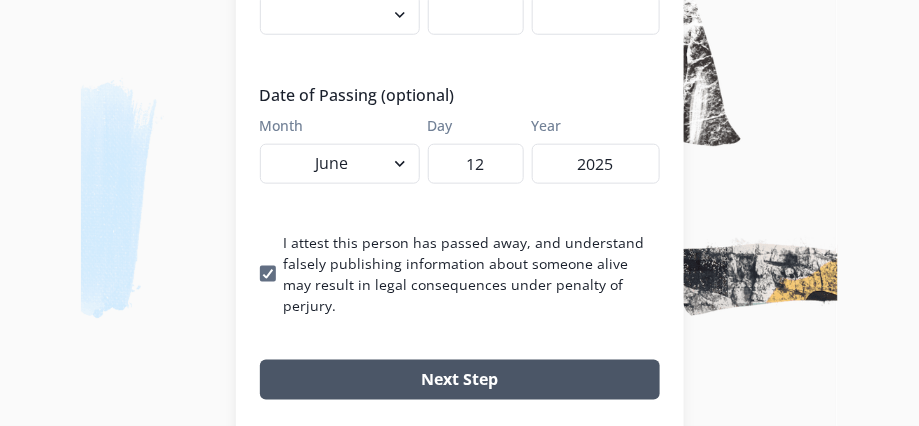 type on "2025" 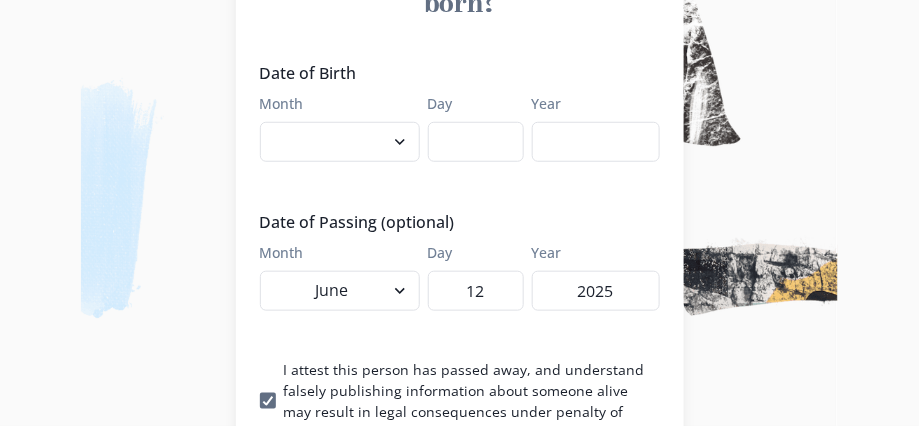 scroll, scrollTop: 258, scrollLeft: 0, axis: vertical 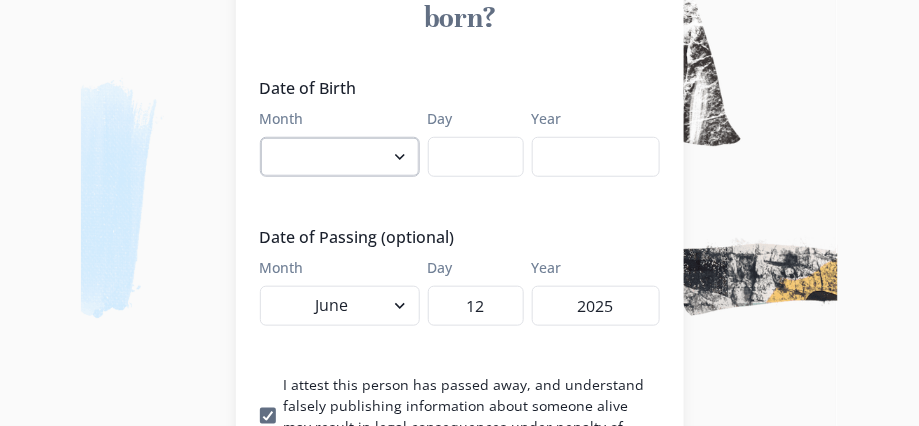 click on "January February March April May June July August September October November December" at bounding box center (340, 157) 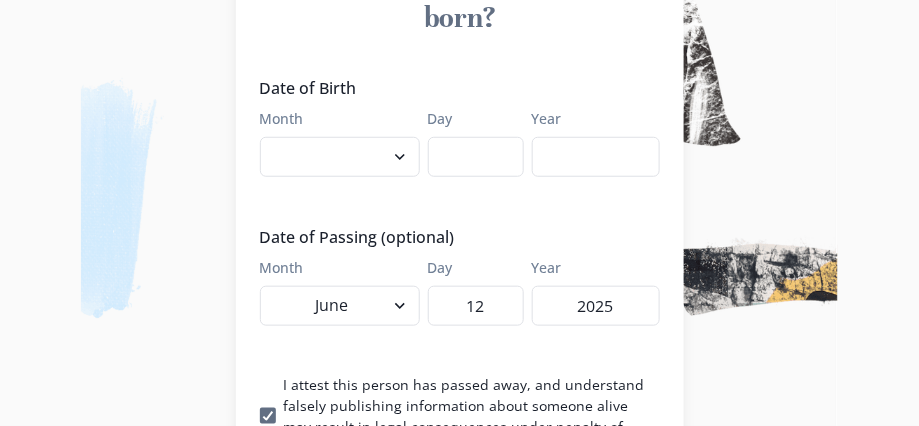 select on "11" 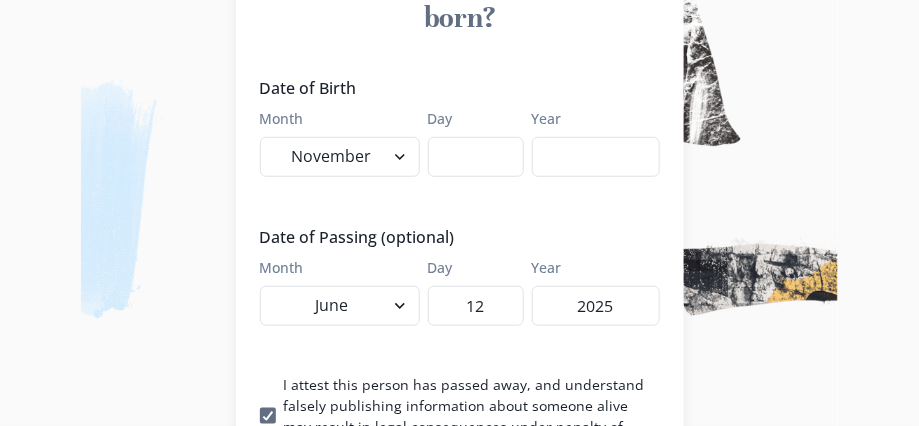 click on "January February March April May June July August September October November December" at bounding box center (340, 157) 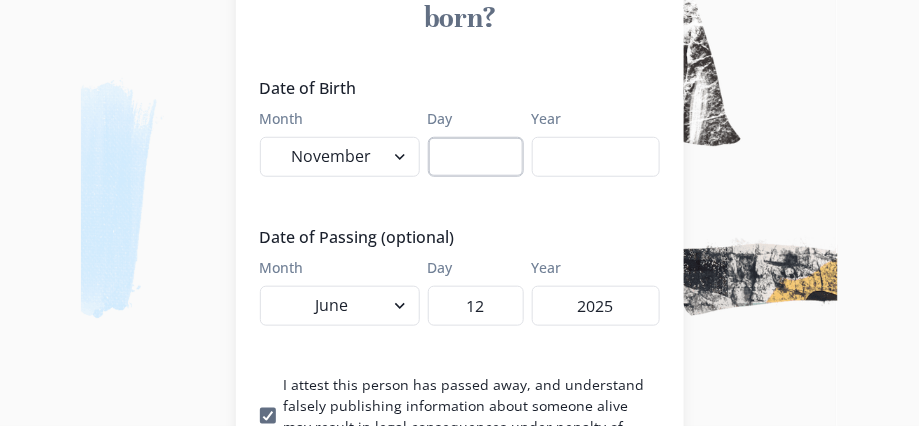 click on "Day" at bounding box center (476, 157) 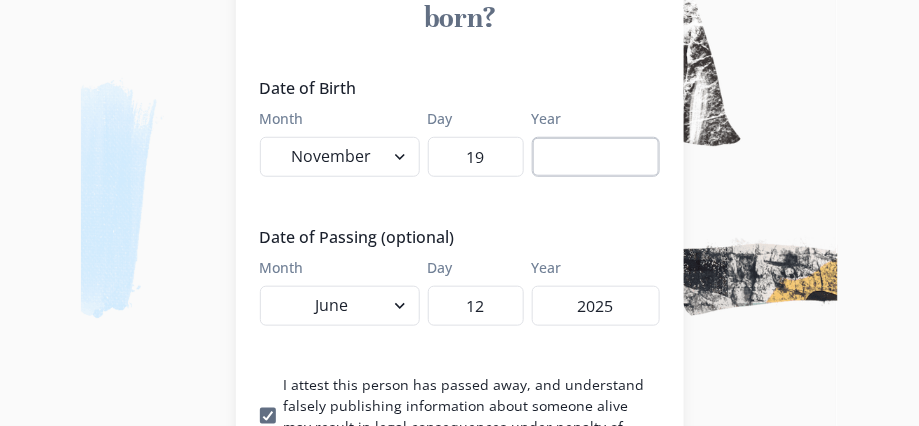 type on "19" 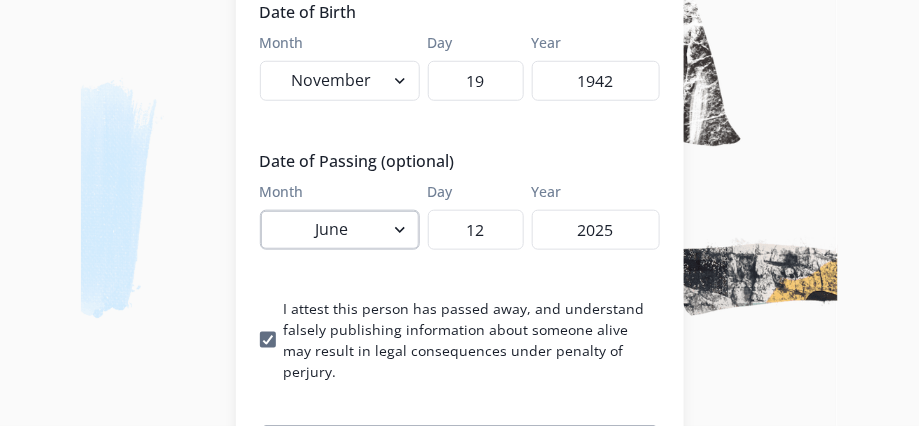 scroll, scrollTop: 412, scrollLeft: 0, axis: vertical 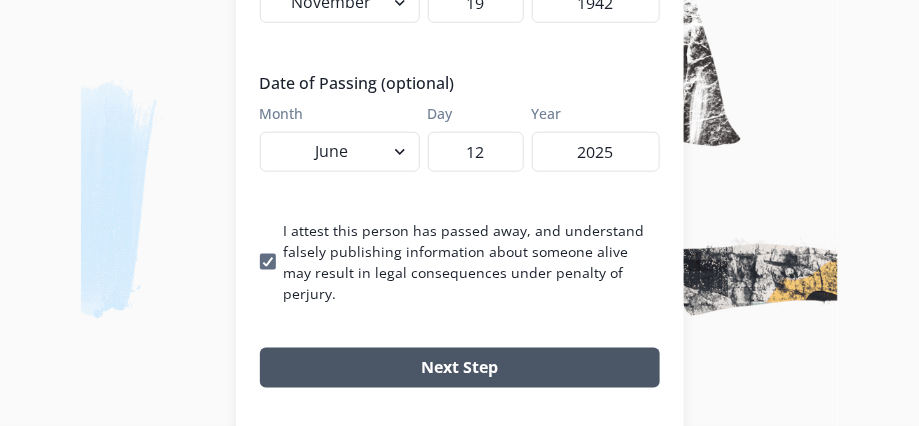 type on "1942" 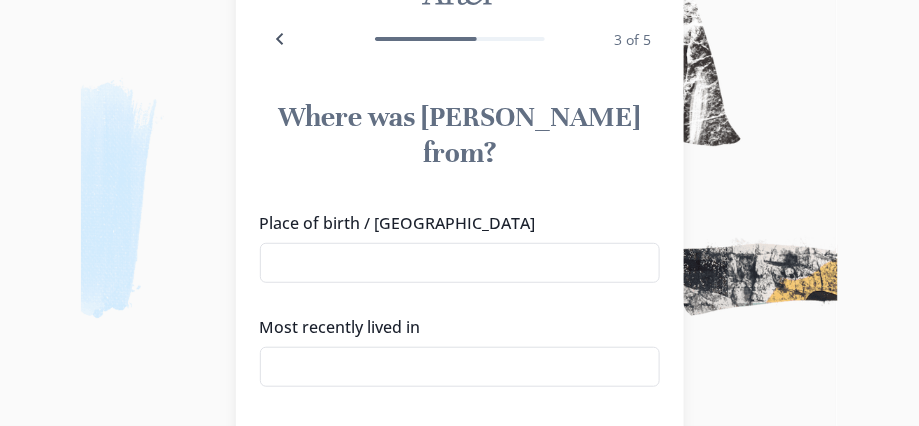 scroll, scrollTop: 105, scrollLeft: 0, axis: vertical 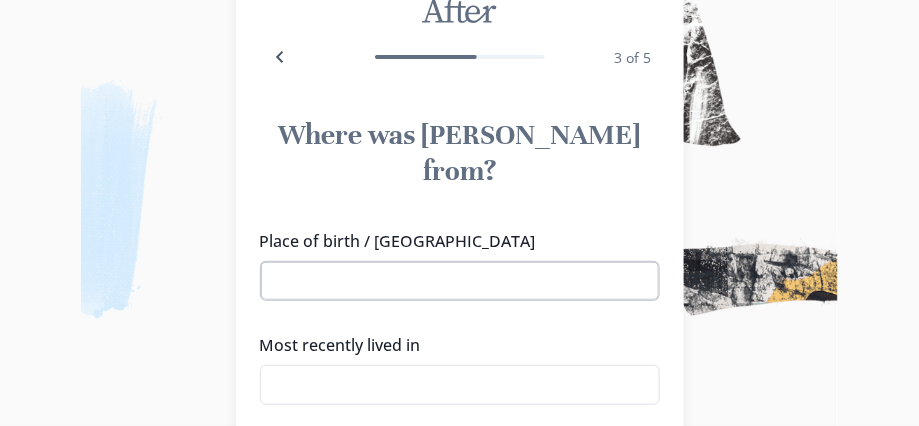 click on "Place of birth / [GEOGRAPHIC_DATA]" at bounding box center (460, 281) 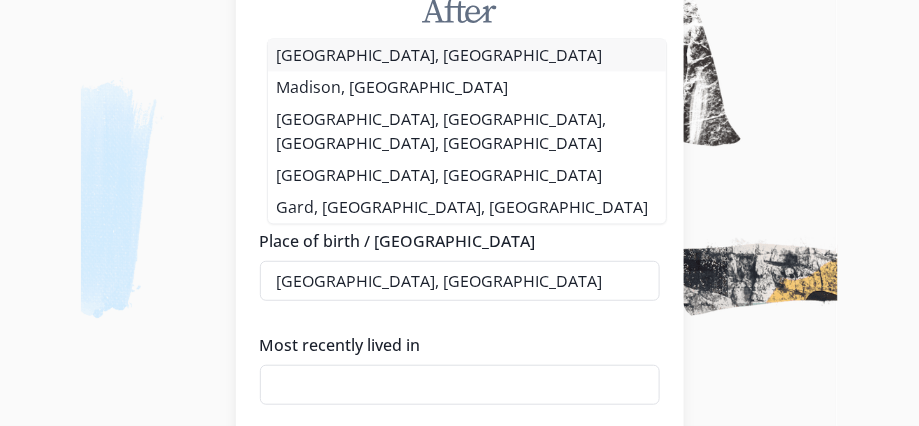 type on "[GEOGRAPHIC_DATA], [GEOGRAPHIC_DATA]" 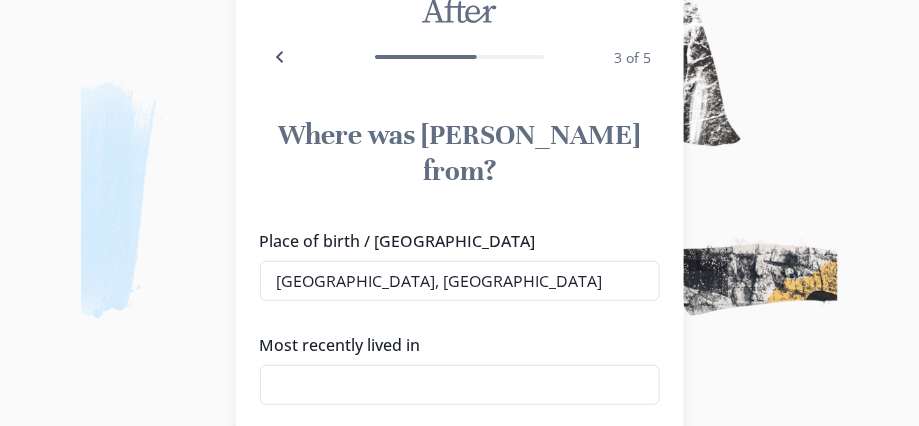 click on "[GEOGRAPHIC_DATA], [GEOGRAPHIC_DATA]" at bounding box center [467, 56] 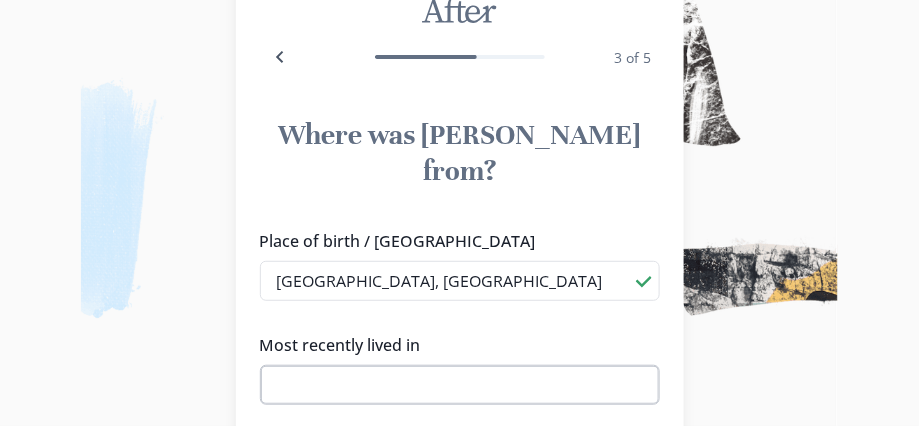 click on "Most recently lived in" at bounding box center (460, 385) 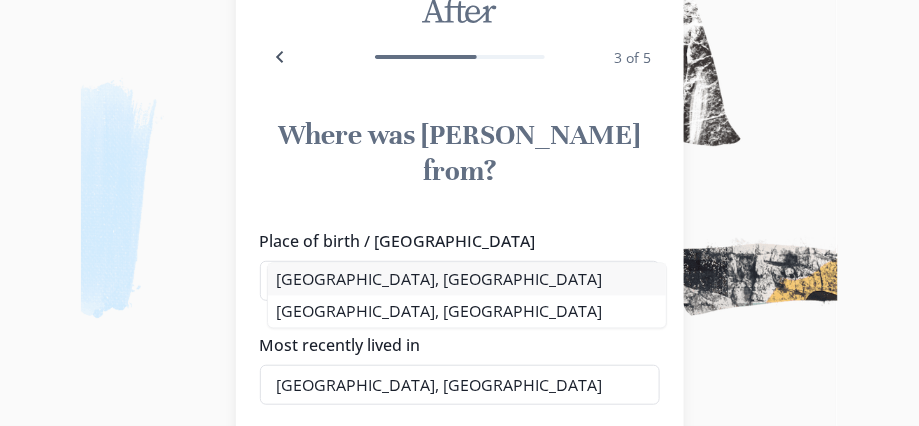 type on "[GEOGRAPHIC_DATA], [GEOGRAPHIC_DATA]" 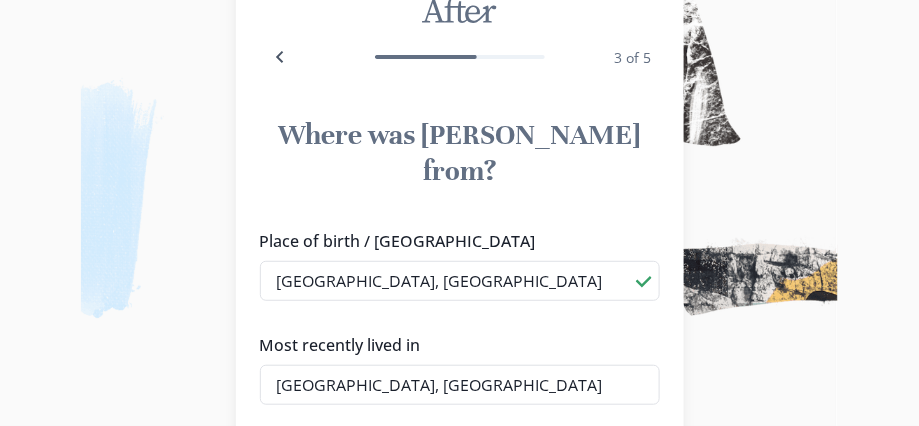 click on "[GEOGRAPHIC_DATA], [GEOGRAPHIC_DATA]" at bounding box center [467, 280] 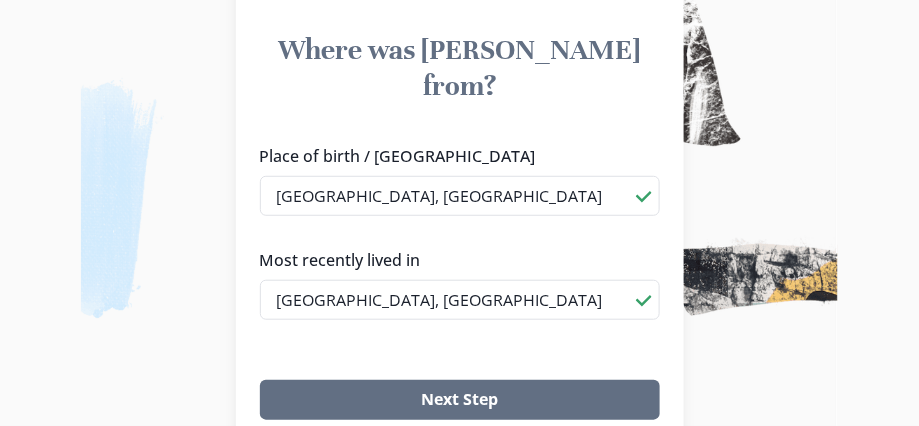 scroll, scrollTop: 305, scrollLeft: 0, axis: vertical 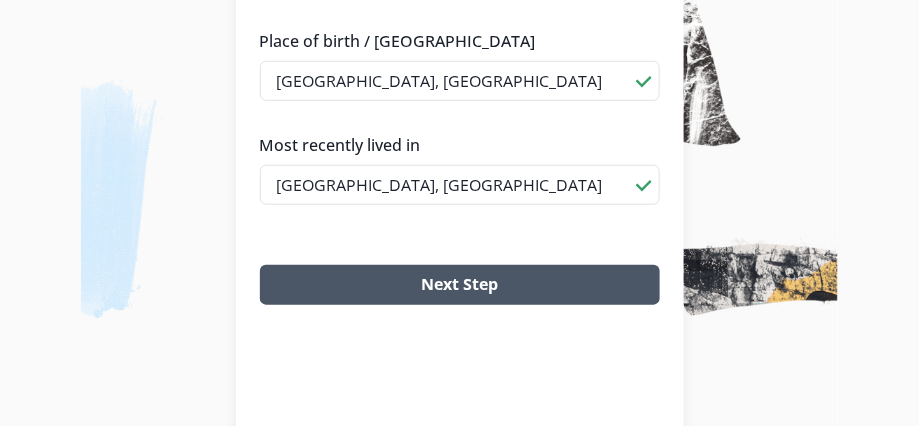 click on "Next Step" at bounding box center [460, 285] 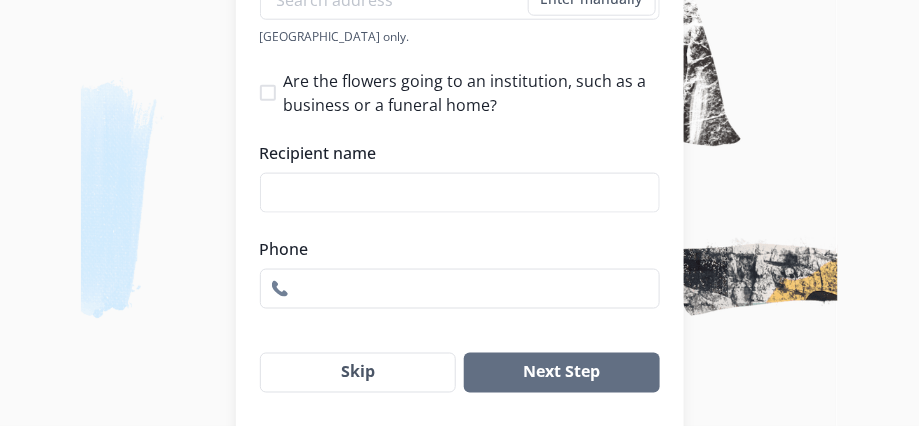 scroll, scrollTop: 539, scrollLeft: 0, axis: vertical 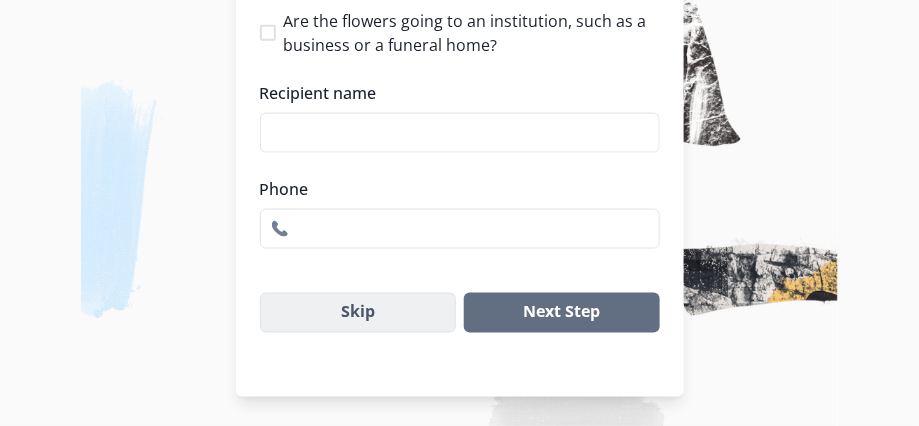 click on "Skip" at bounding box center (358, 313) 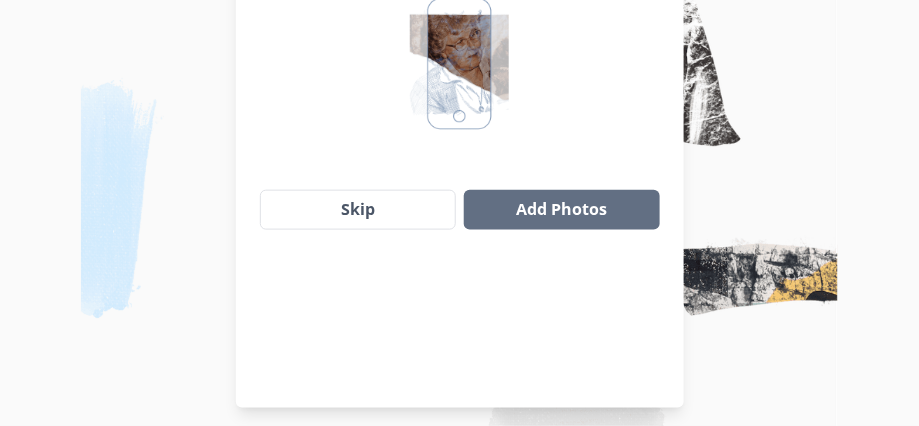 scroll, scrollTop: 400, scrollLeft: 0, axis: vertical 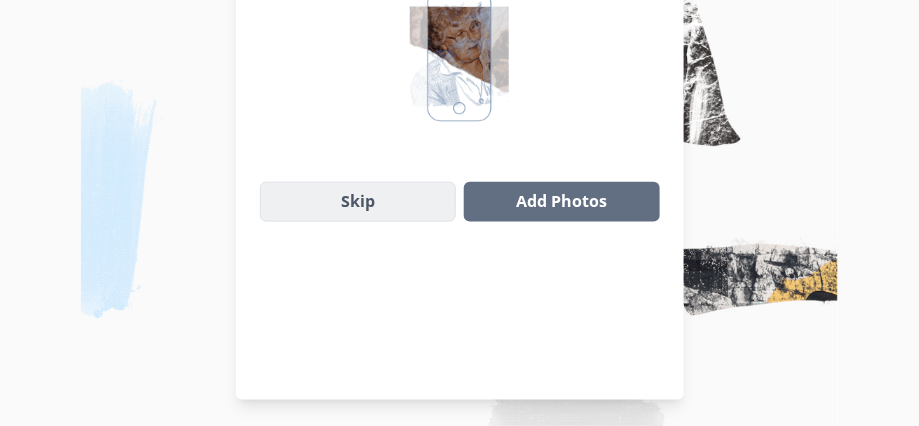 click on "Skip" at bounding box center [358, 202] 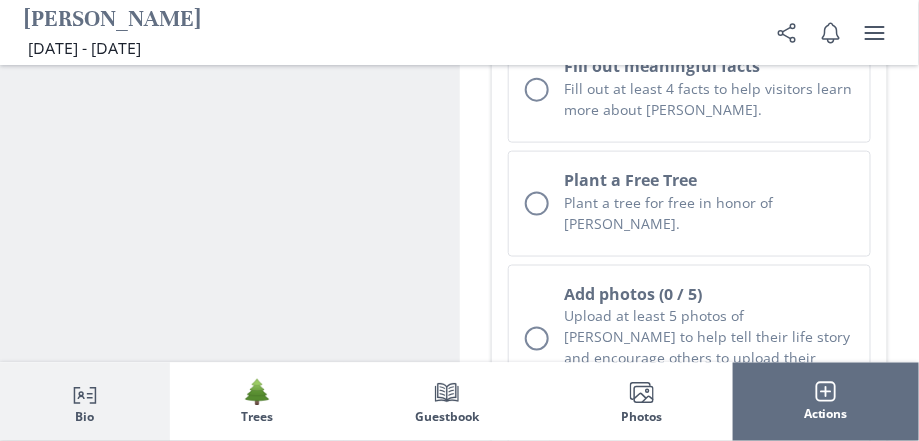 scroll, scrollTop: 400, scrollLeft: 0, axis: vertical 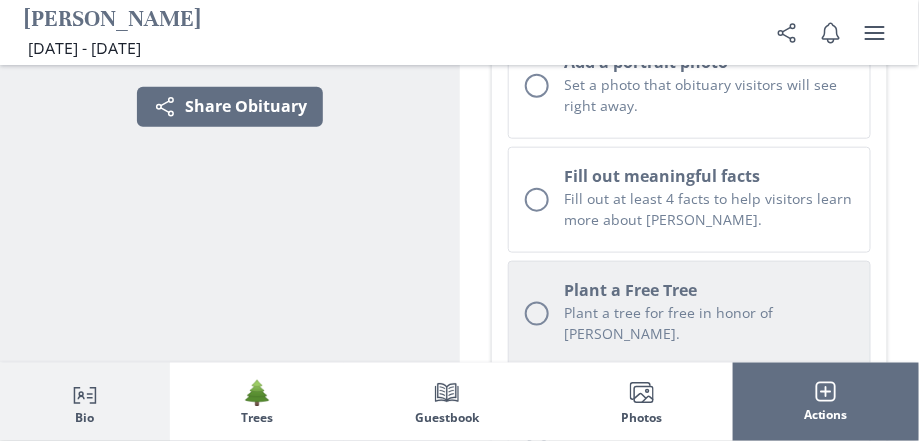 click at bounding box center [537, 200] 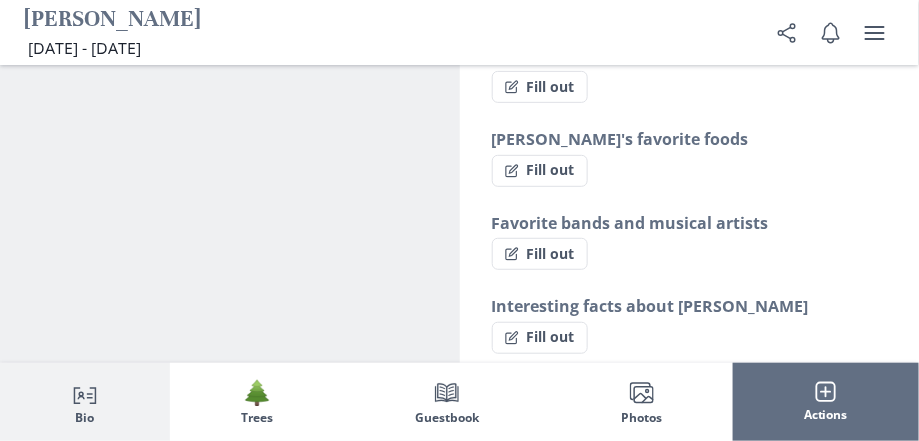 scroll, scrollTop: 1877, scrollLeft: 0, axis: vertical 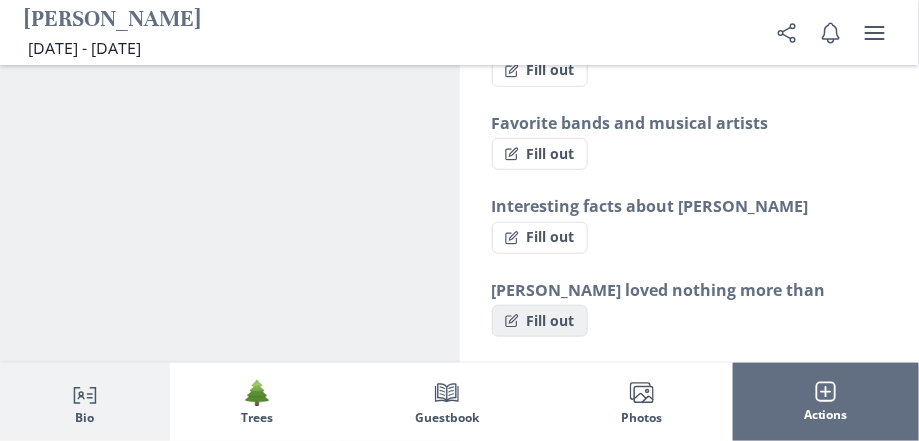 click on "Fill out" at bounding box center (540, 321) 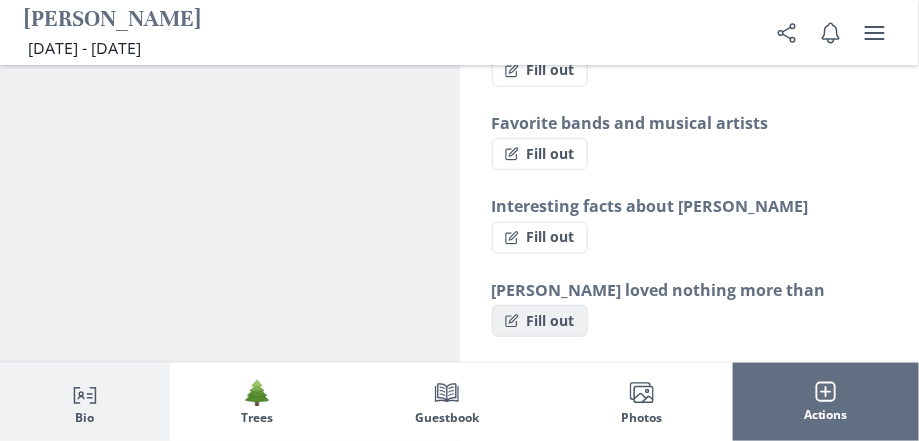 select on "[PERSON_NAME] loved nothing more than" 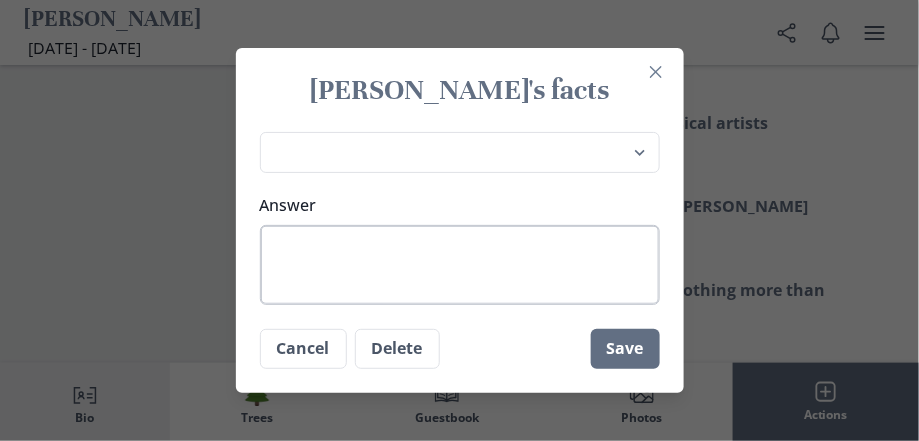 click on "Answer" at bounding box center [460, 265] 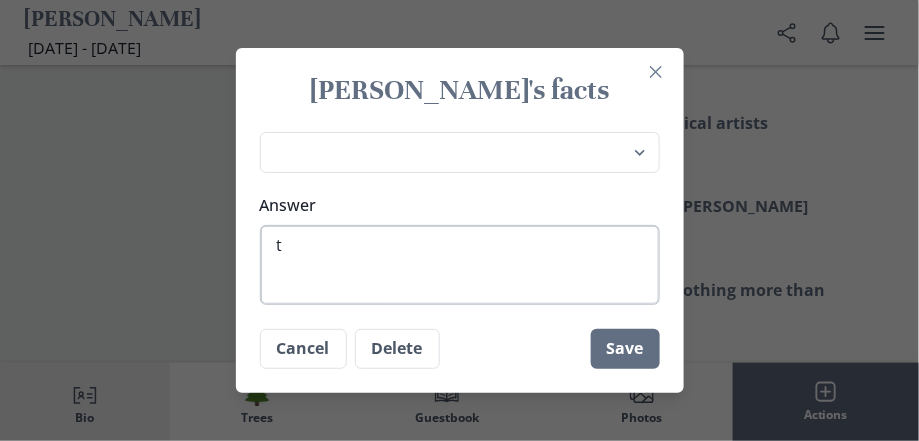 type on "to" 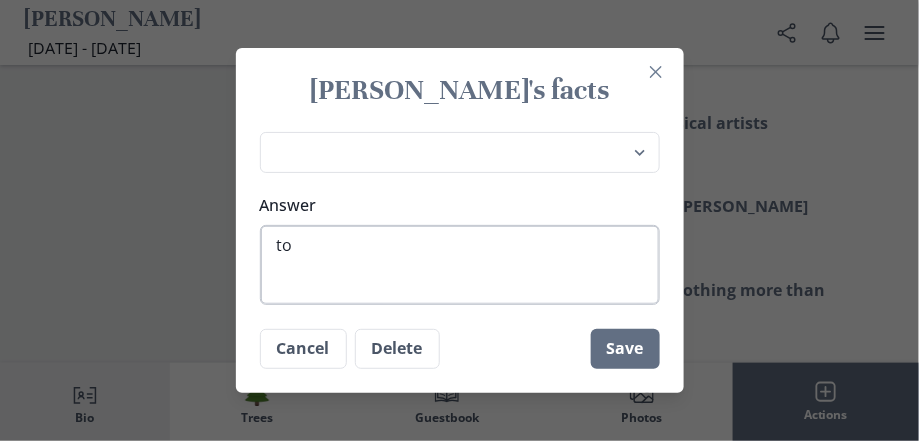 type on "to" 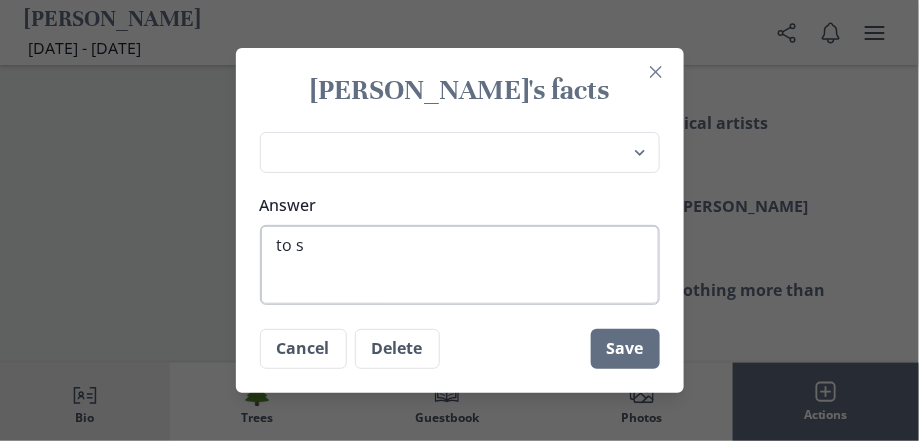 type on "to sp" 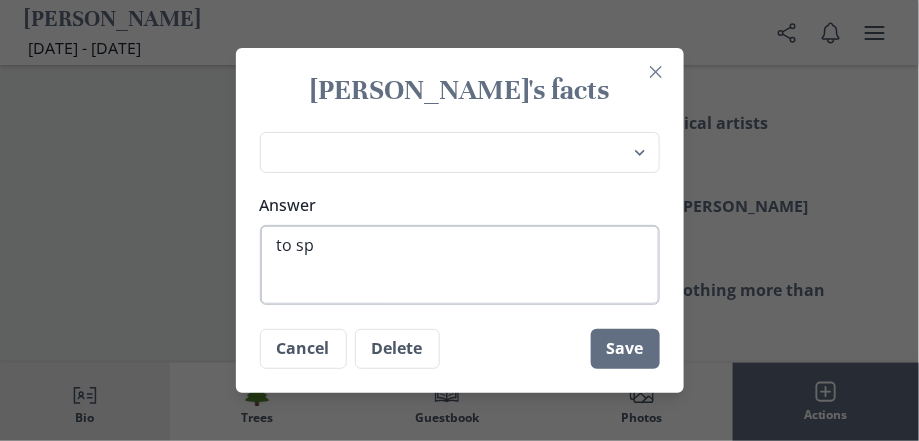 type on "to spe" 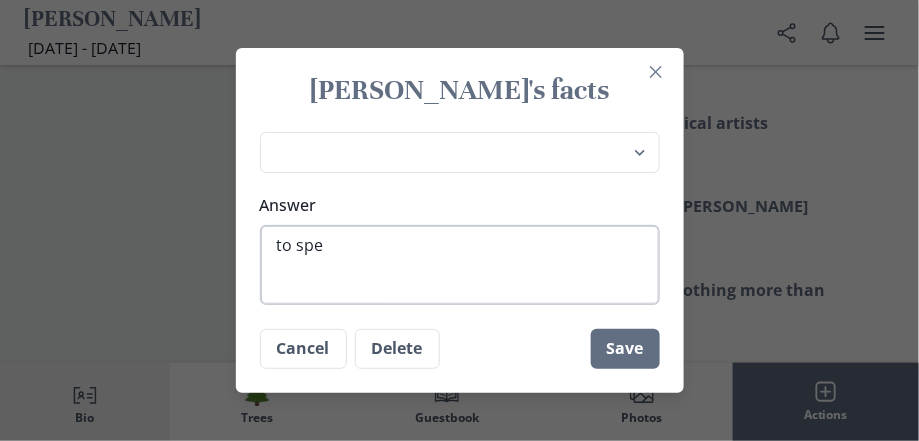 type on "to spen" 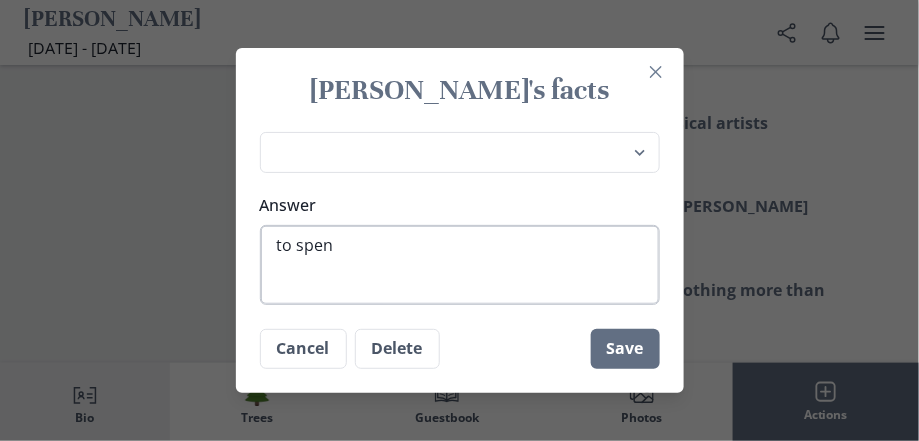 type on "to spend" 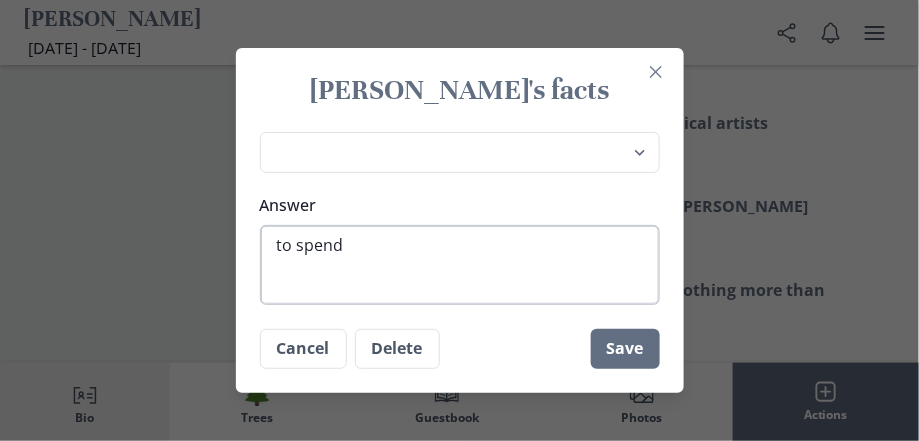 type on "to spend" 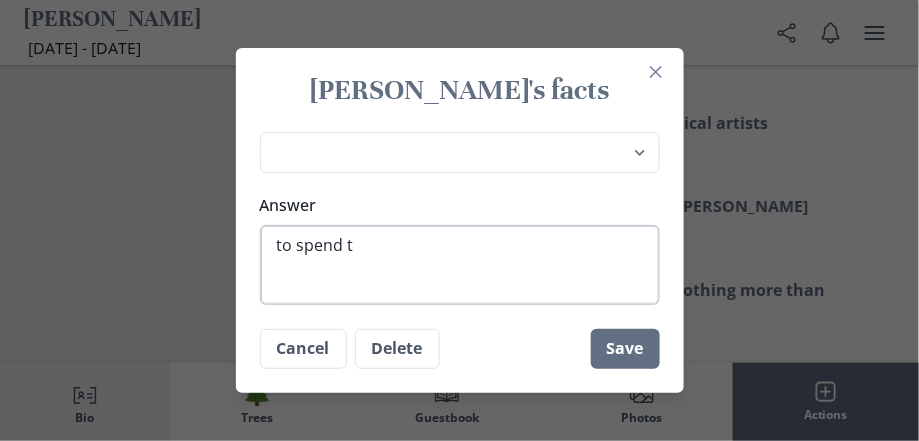 type on "to spend ti" 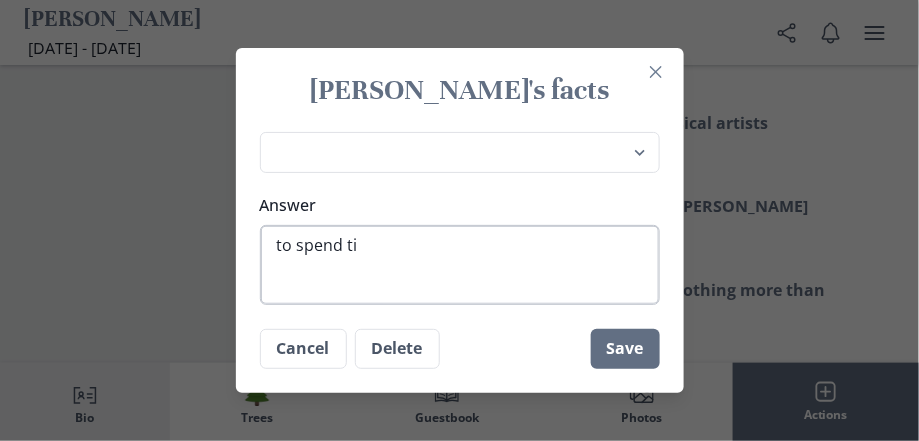 type on "to spend [PERSON_NAME]" 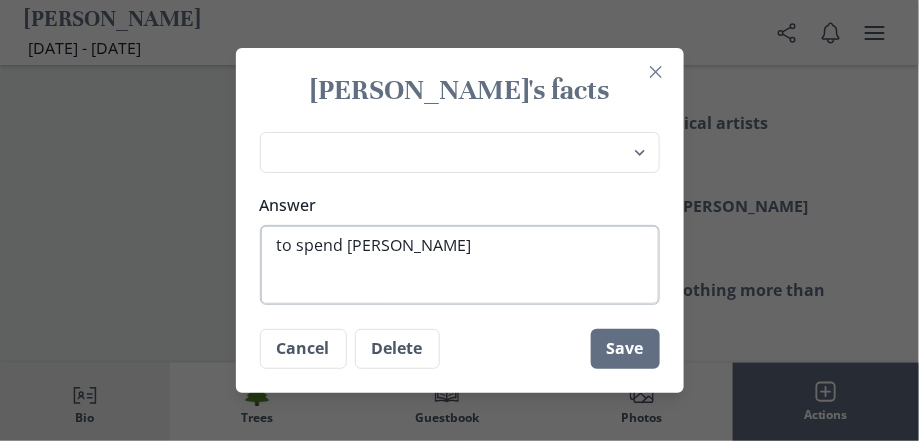 type on "to spend time" 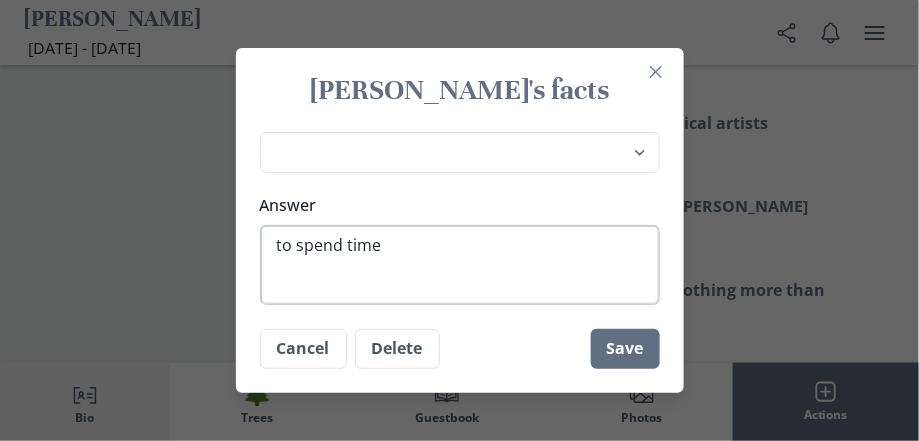 type on "x" 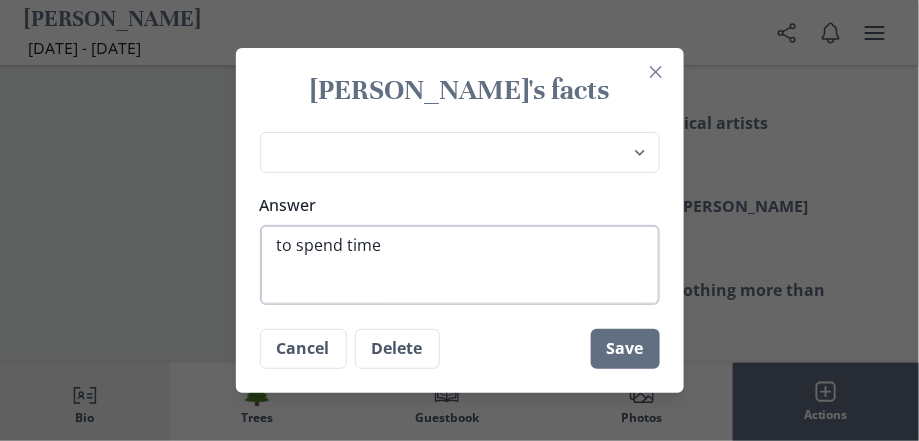 type on "to spend time" 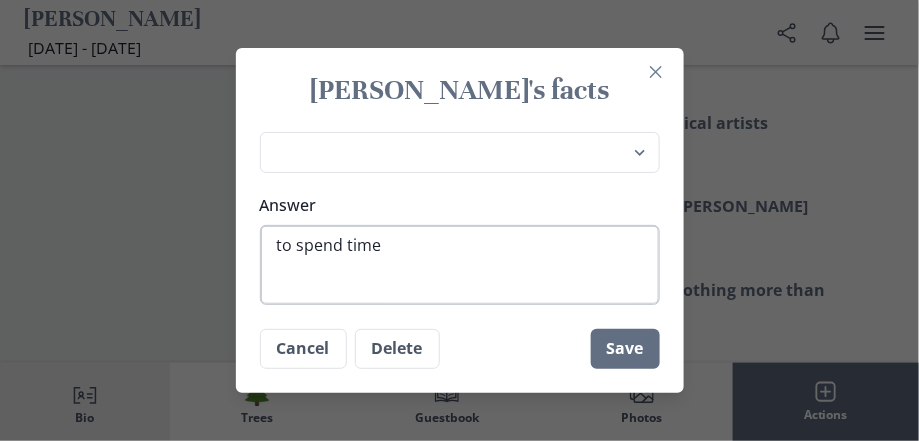 type on "to spend time i" 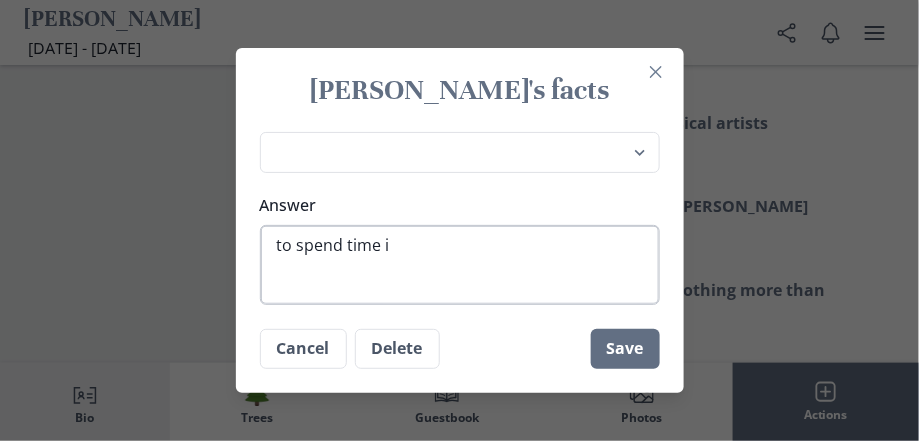 type on "to spend time in" 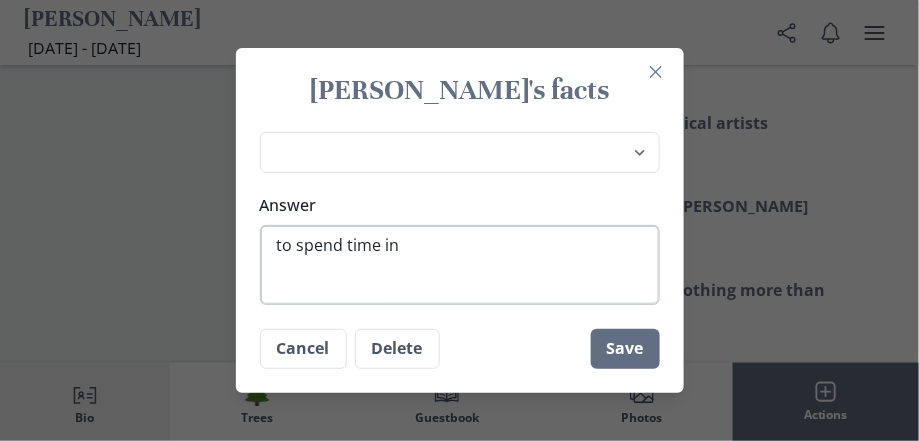 type on "to spend time in" 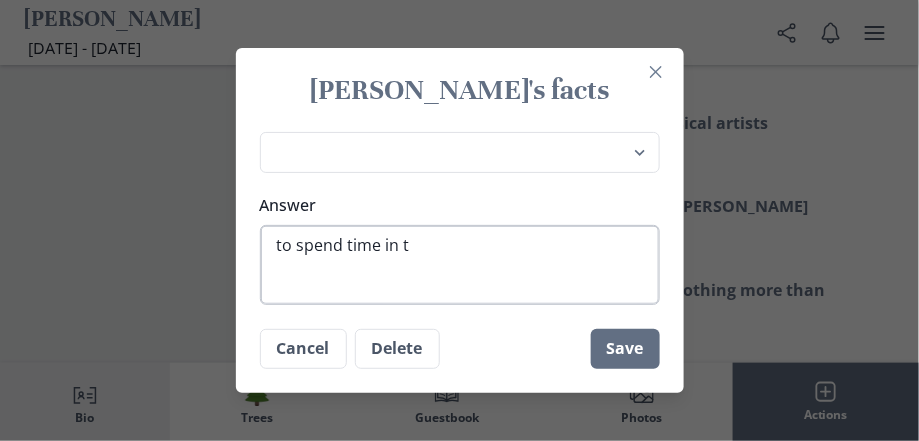 type on "to spend time in th" 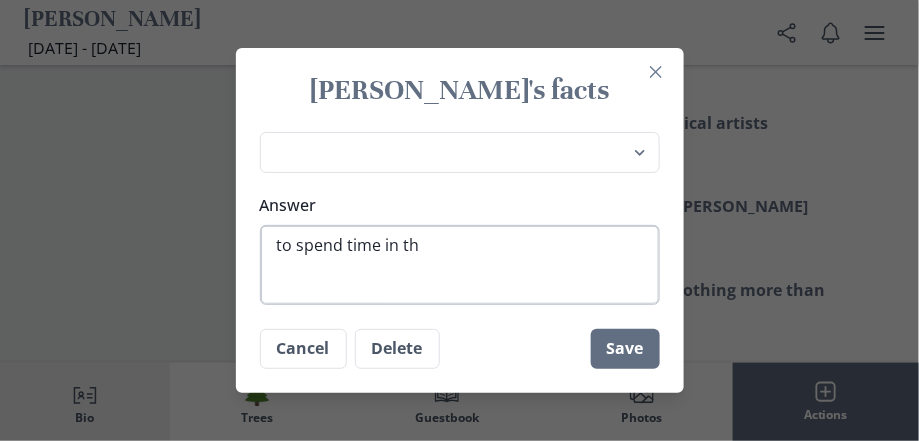 type on "to spend time in the" 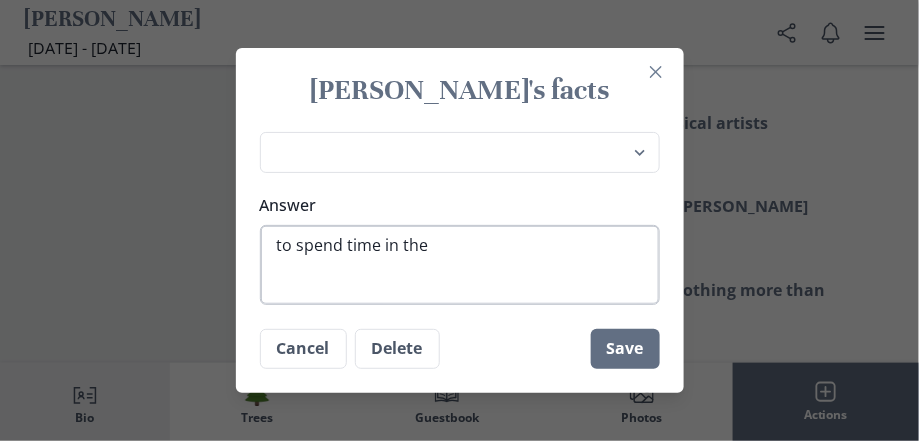 type on "to spend time in the" 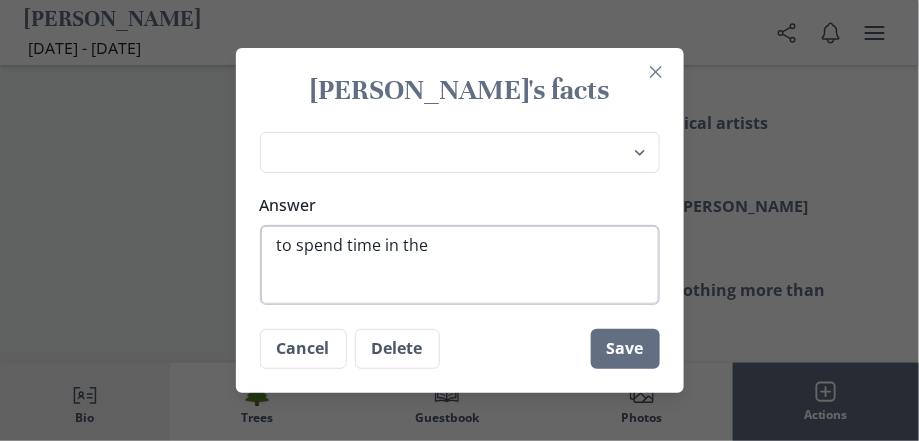 type on "to spend time in the y" 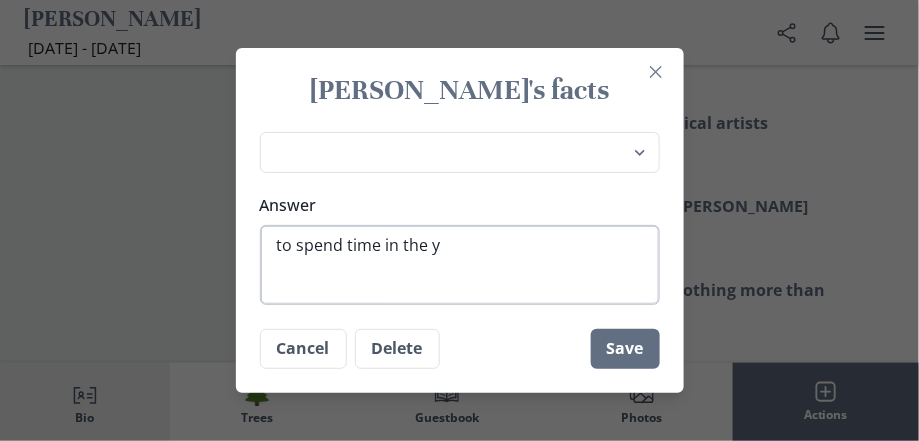 type on "to spend time in the ya" 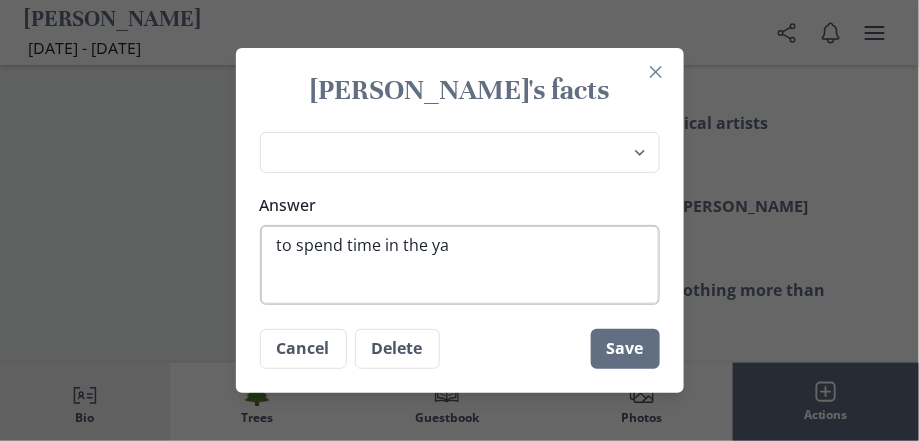 type on "to spend time in the yar" 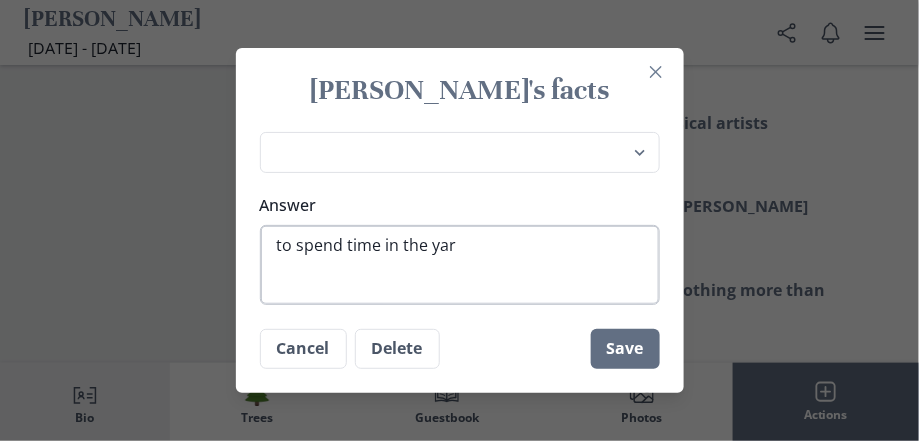 type on "to spend time in the yard" 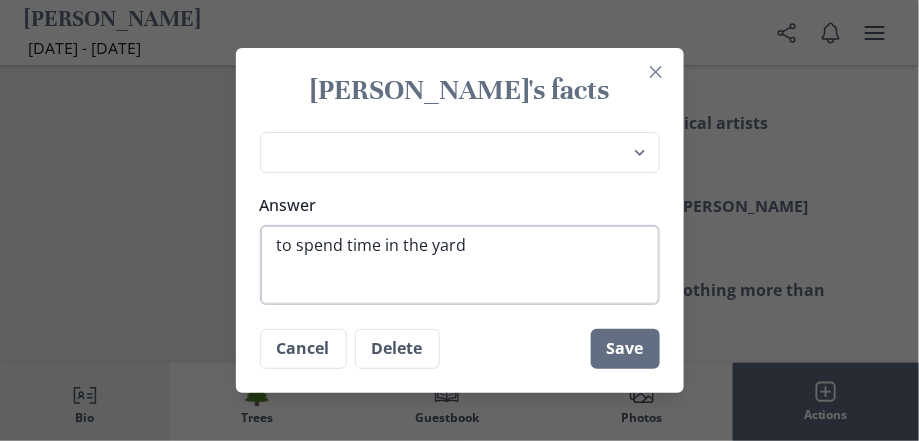 type on "to spend time in the yar" 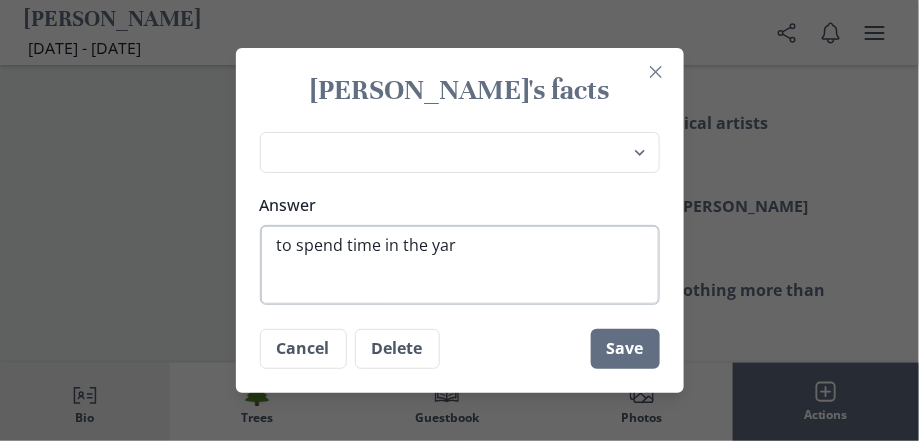type on "to spend time in the ya" 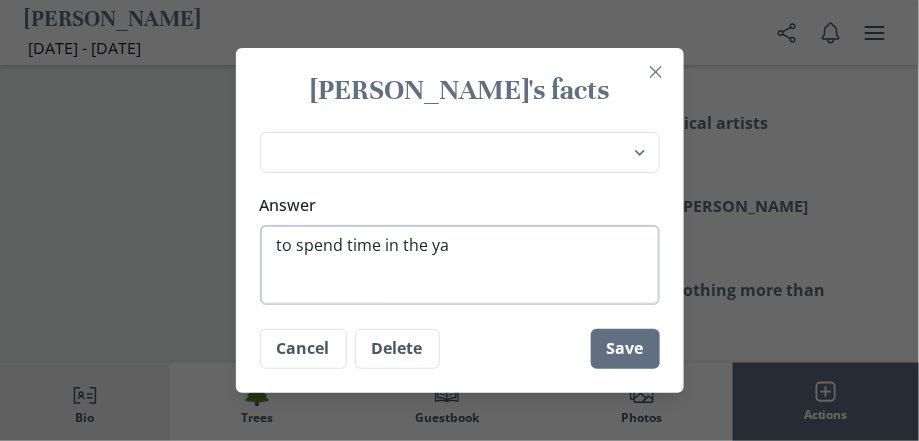 type on "to spend time in the y" 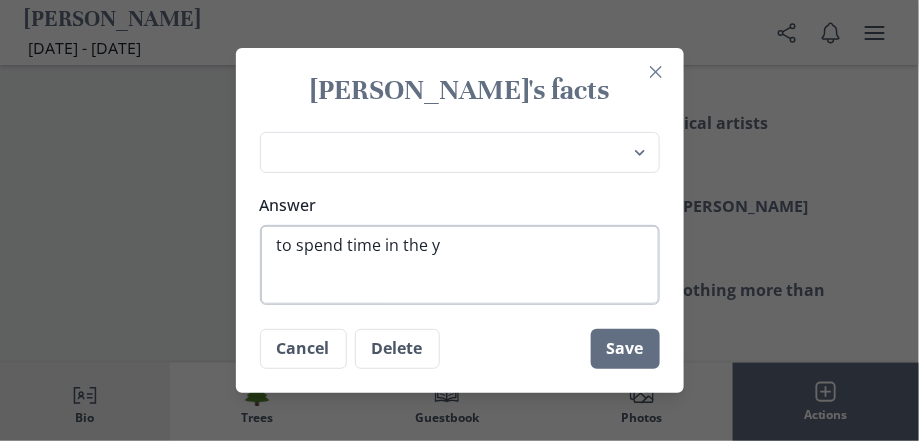 type on "to spend time in the" 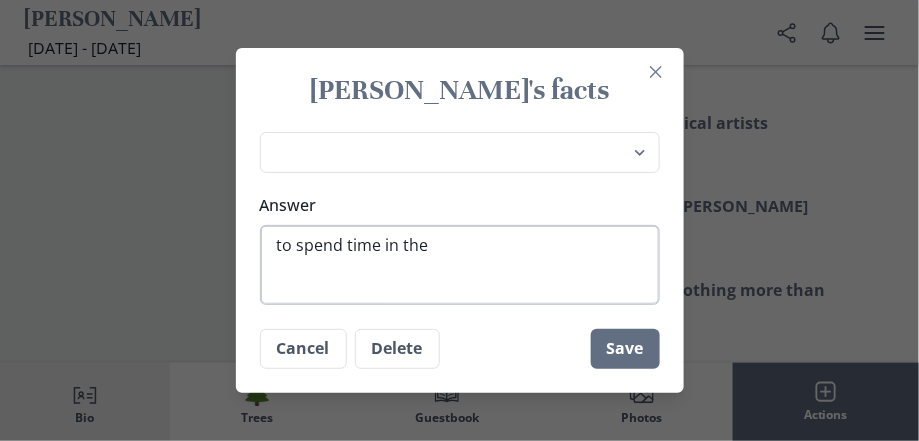 type on "x" 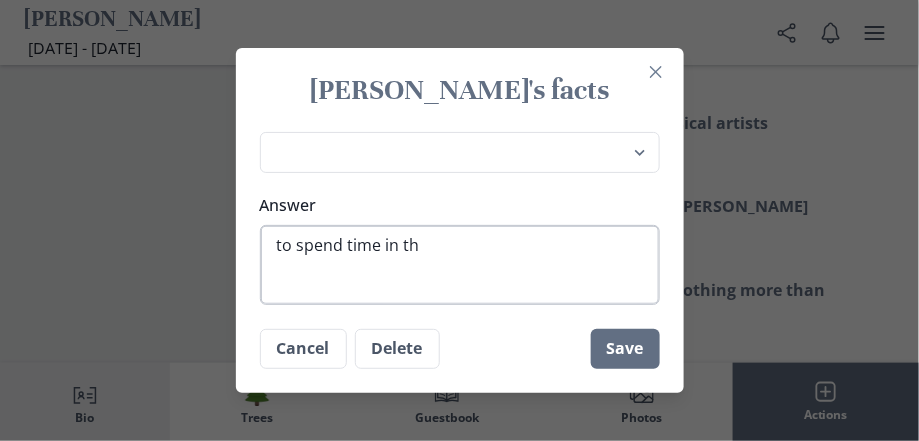 type on "to spend time in t" 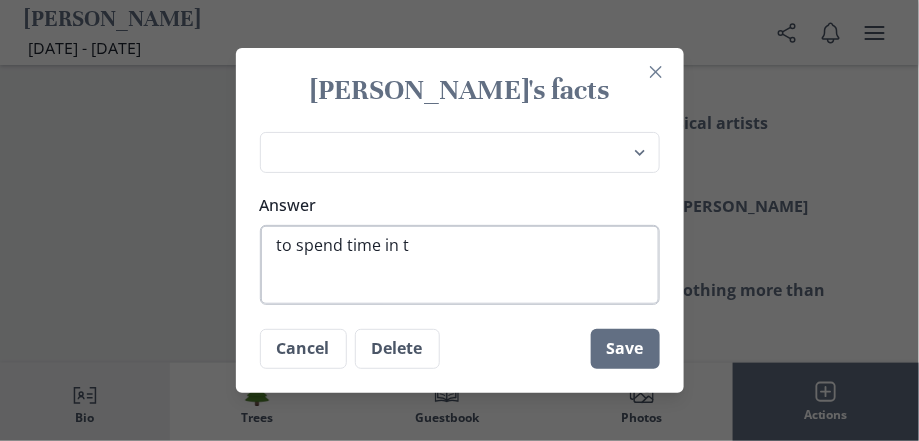 type on "to spend time in" 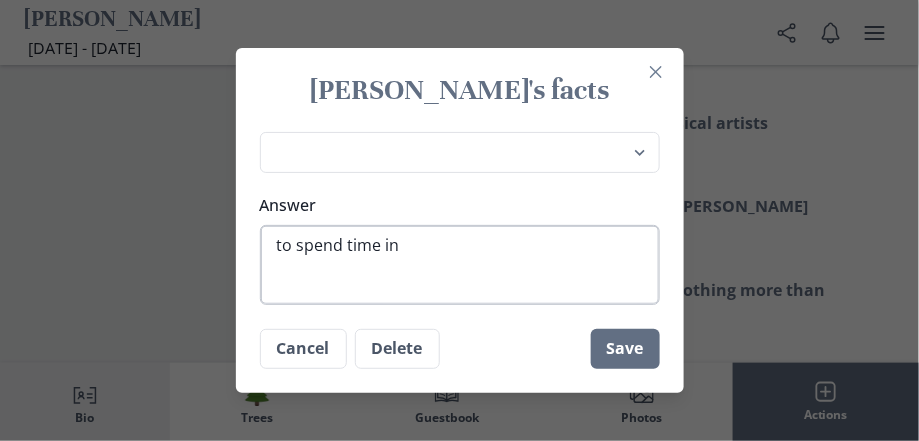 type on "to spend time in" 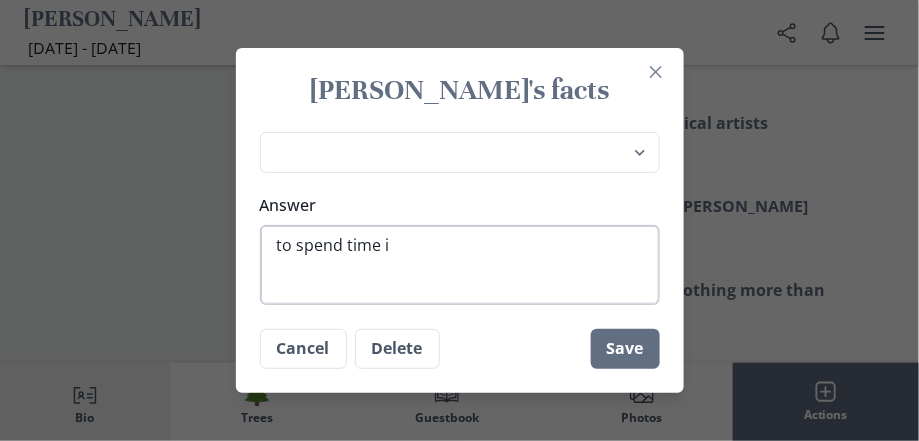 type on "to spend time" 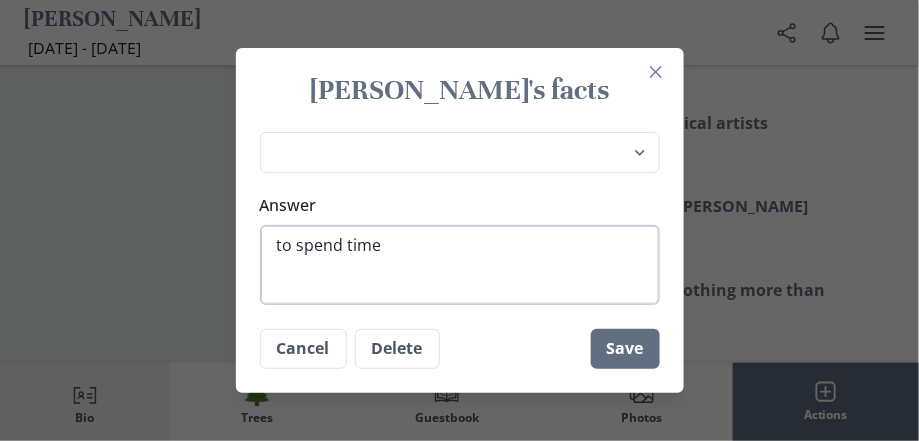 type on "to spend time" 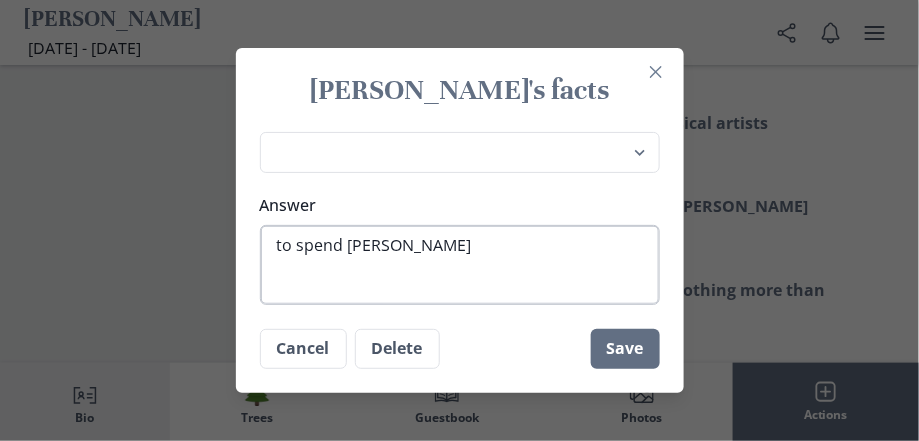 type on "to spend ti" 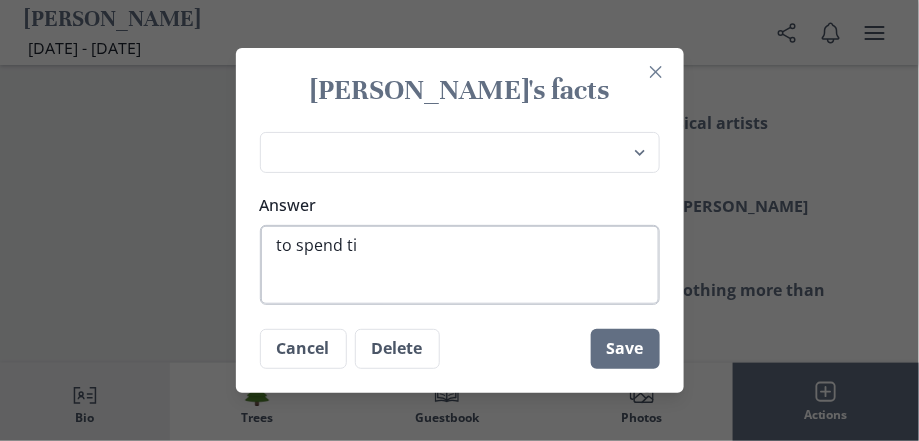 type on "to spend t" 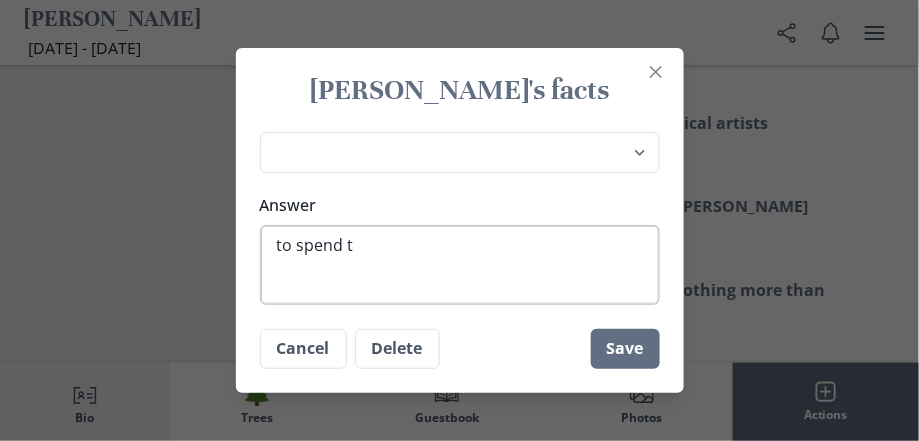 type on "to spend" 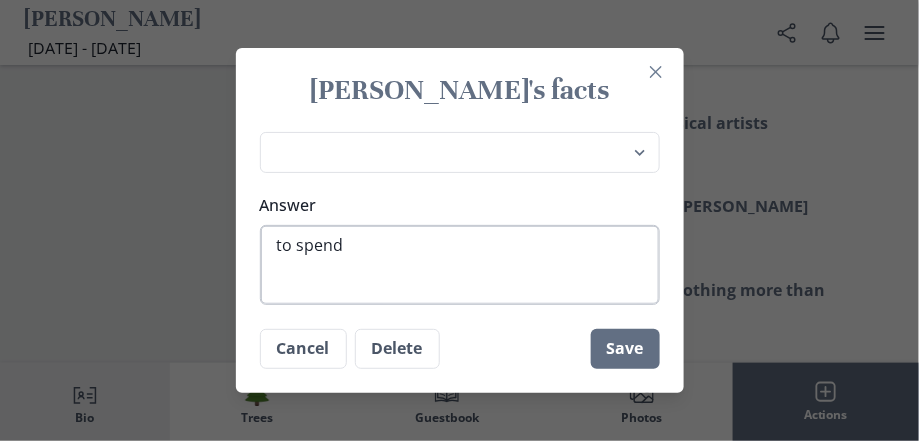 type on "to spend" 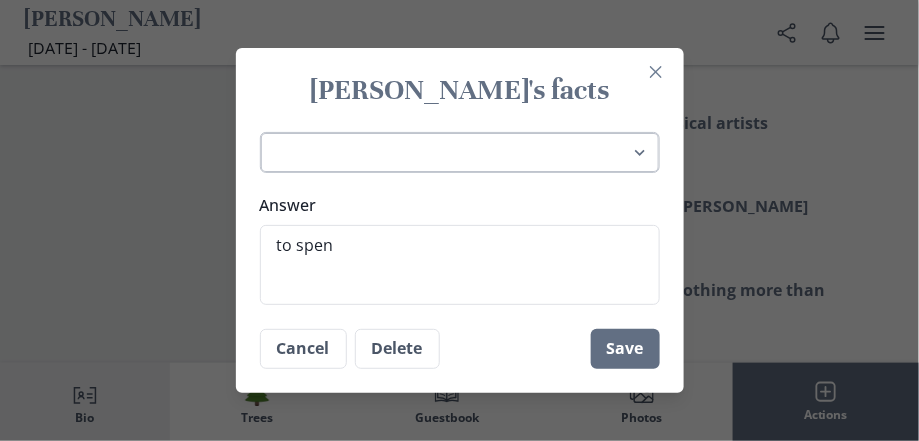 type on "to spen" 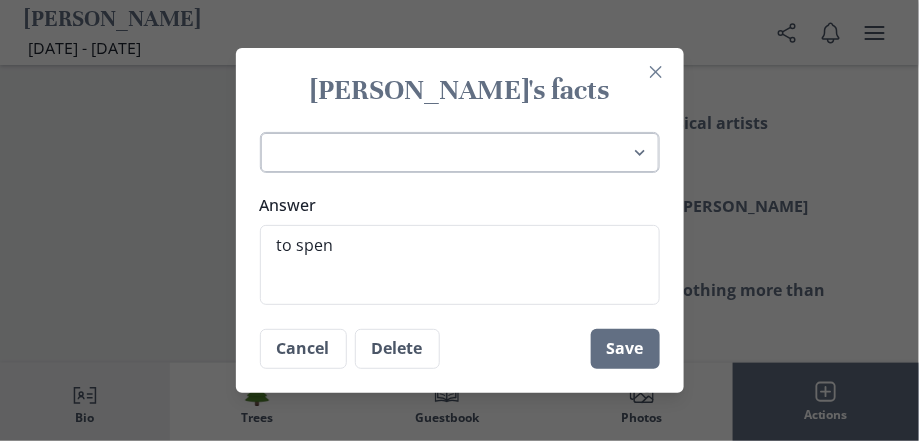 type on "x" 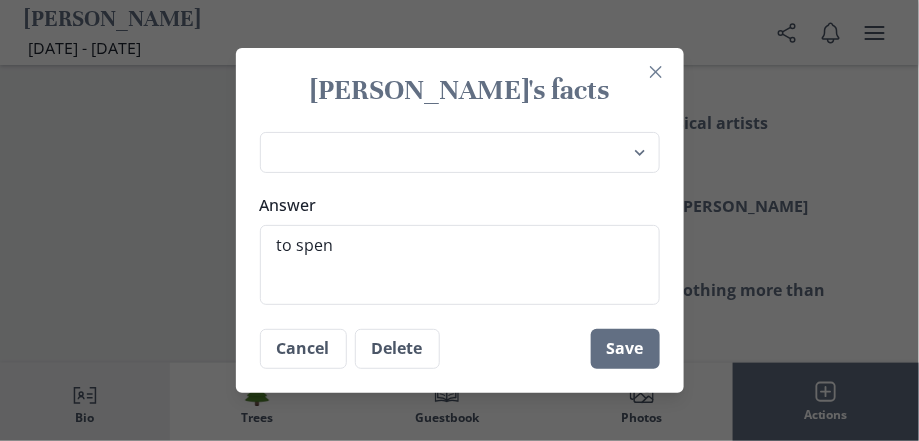 select 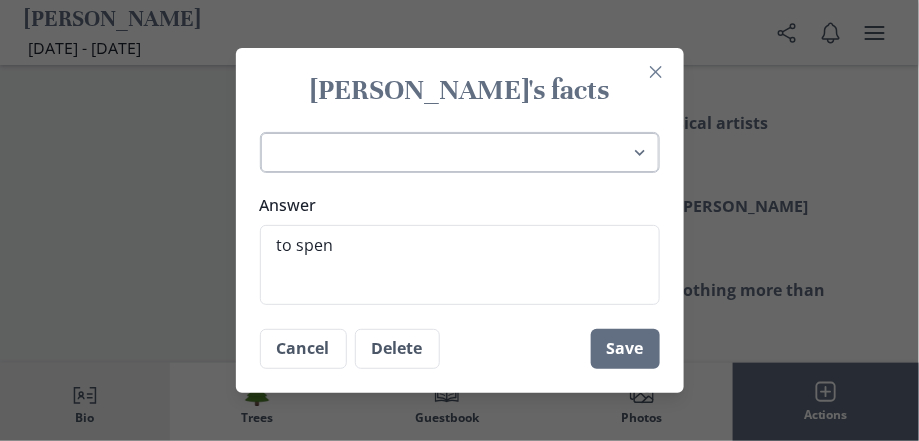 click on "Place of birth Most recently lived in [PERSON_NAME]'s favorite hobbies [PERSON_NAME]'s favorite foods Favorite bands and musical artists Interesting facts about [PERSON_NAME] loved nothing more than Favorite place in the world Favorite TV shows Favorite sports Favorite movies [PERSON_NAME]'s profession(s) [PERSON_NAME]'s superpower [PERSON_NAME]'s proudest accomplishments [PERSON_NAME]'s pets in life Favorite musical instrument Favorite ice cream flavor Places [PERSON_NAME] traveled to High School attended College attended [PERSON_NAME]'s parents [PERSON_NAME]'s siblings [PERSON_NAME]'s children [PERSON_NAME]'s grandchildren Write your own..." at bounding box center [460, 152] 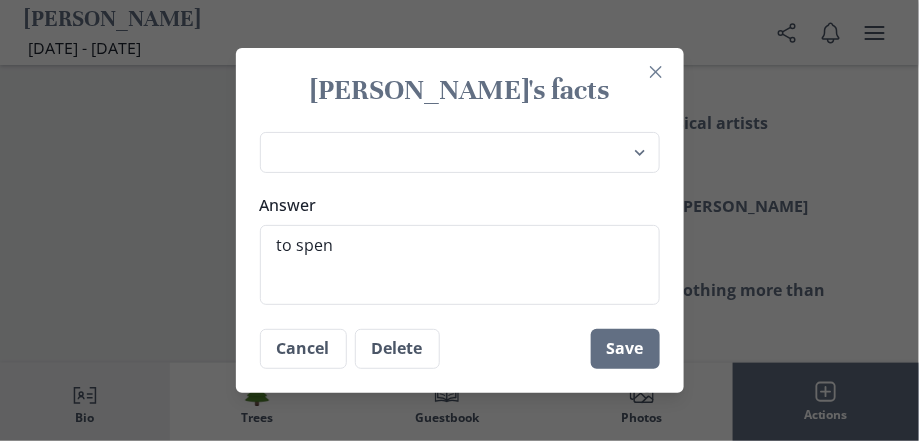select on "[PERSON_NAME] loved nothing more than" 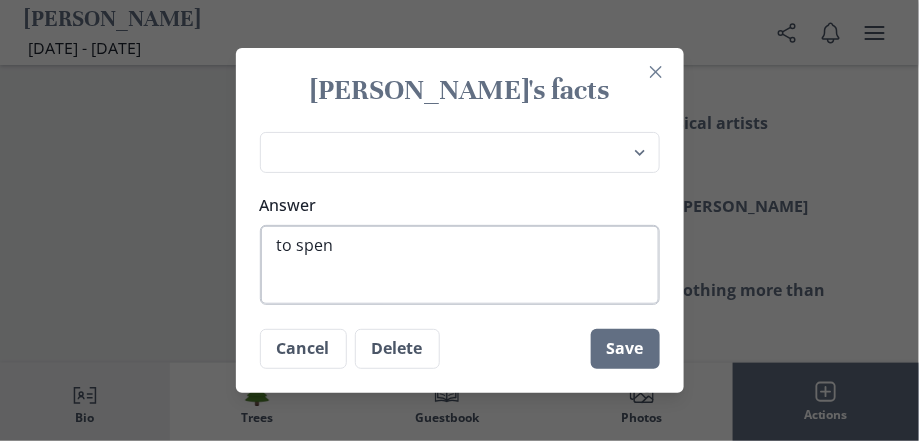 type on "x" 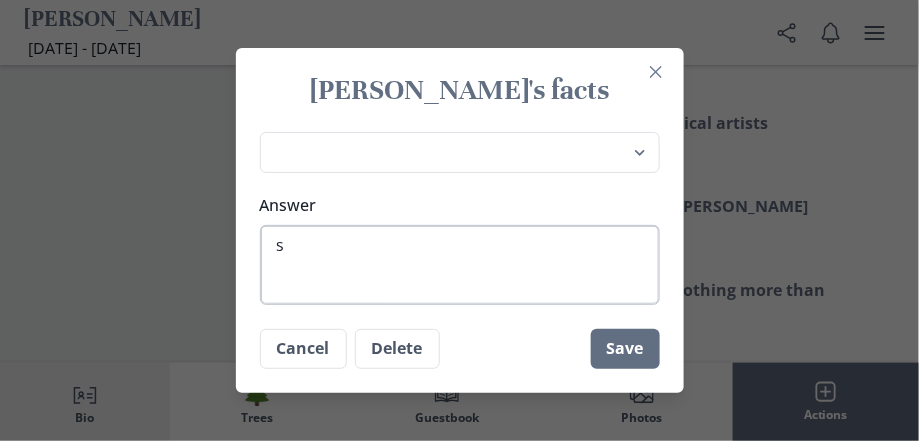 type on "sp" 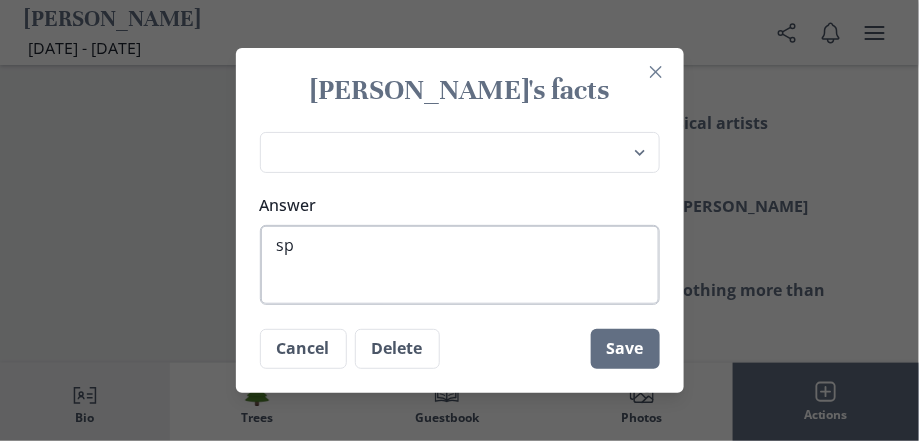 type on "spe" 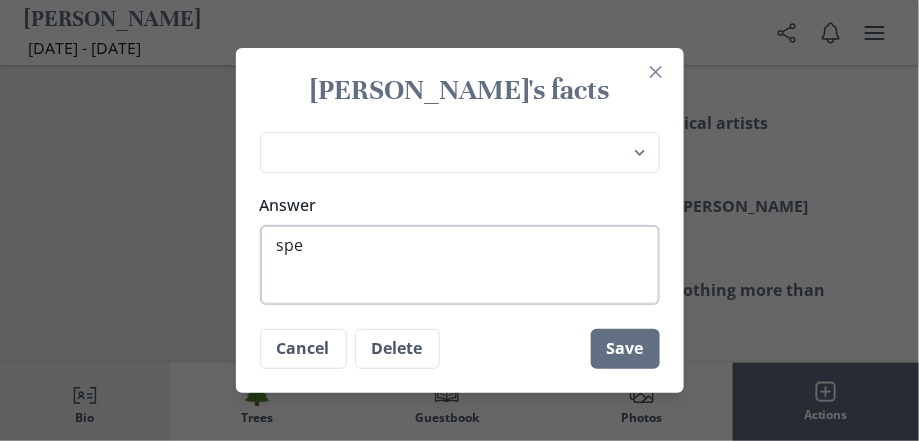 type on "spen" 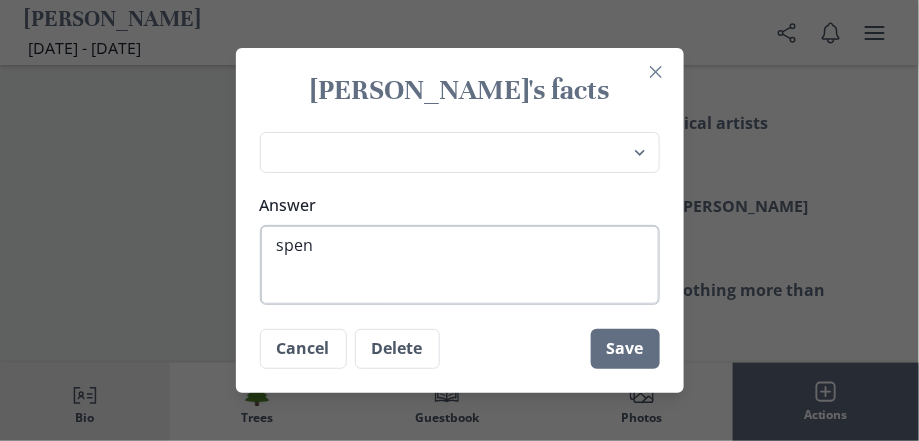 type on "spend" 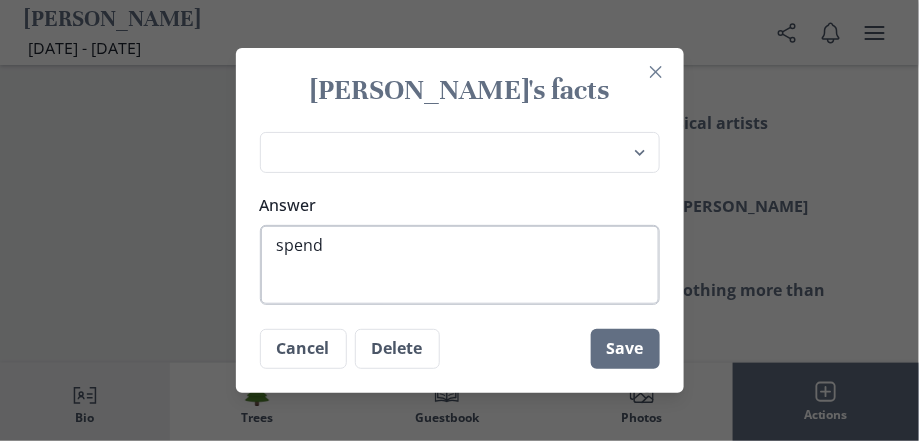 type on "spendi" 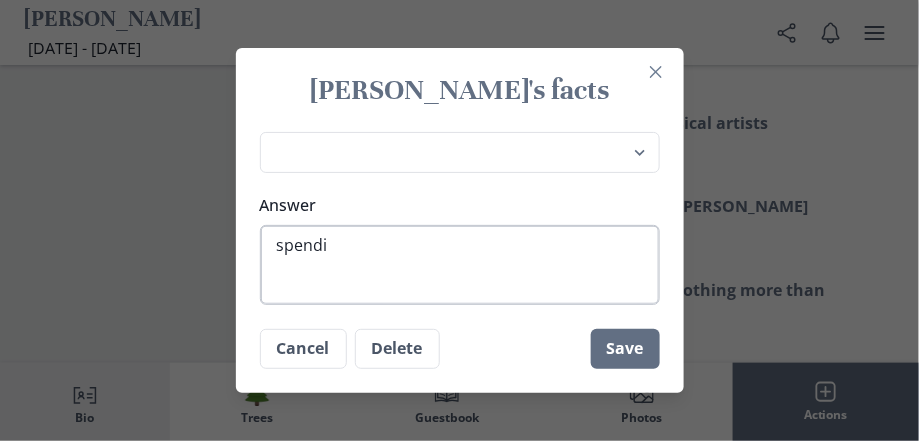 type on "spendin" 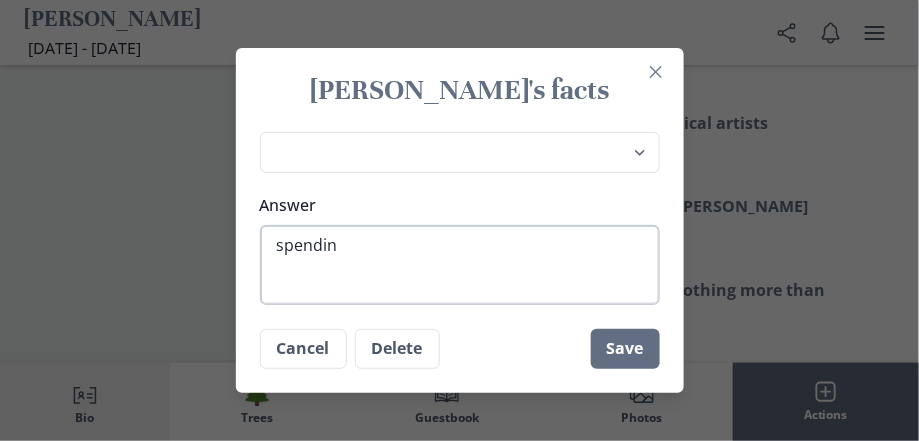 type on "spending" 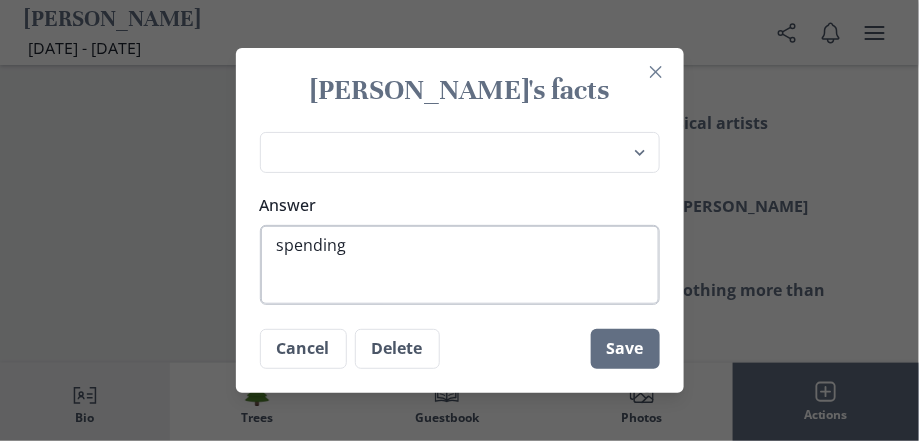 type on "spending" 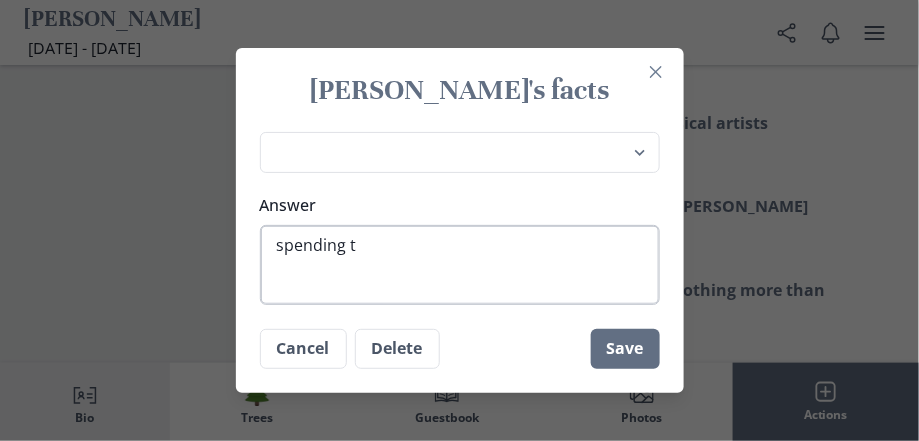 type on "spending ti" 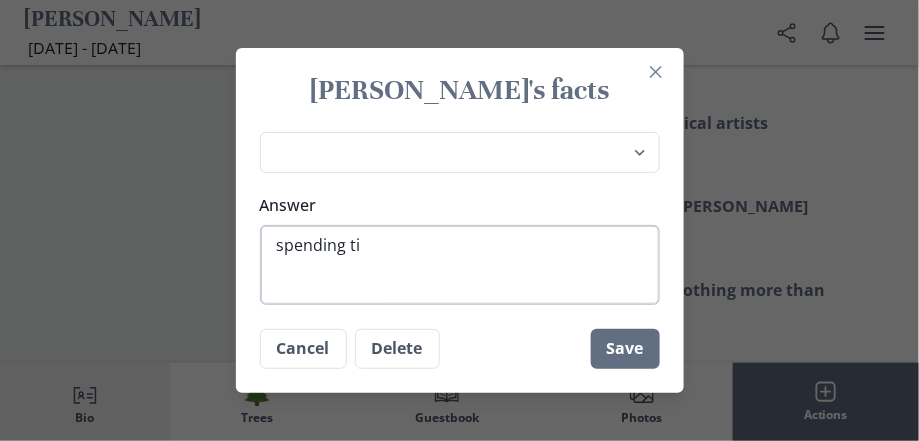 type on "spending [PERSON_NAME]" 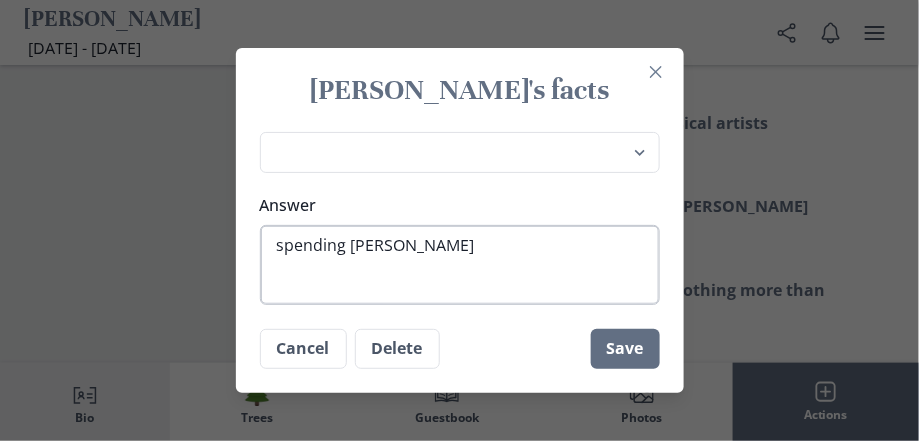 type on "spending time" 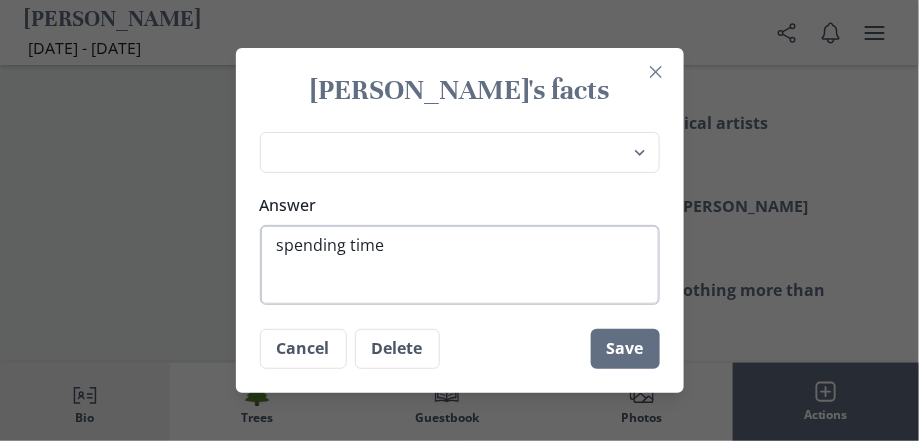 type on "spending time" 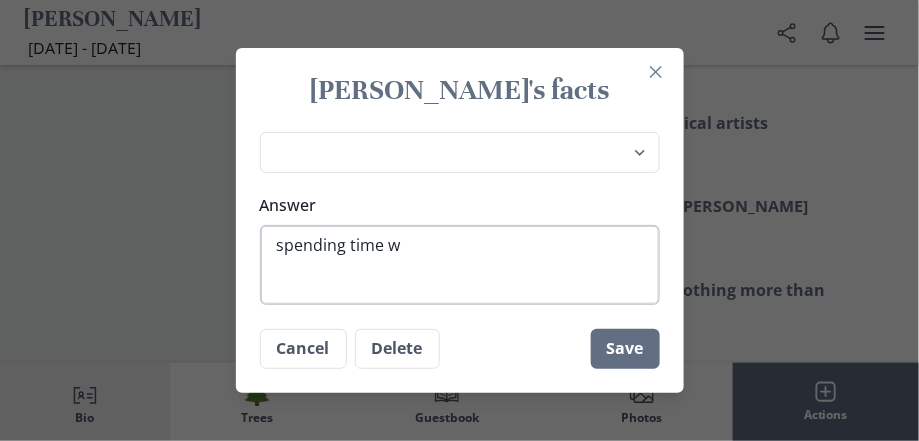 type on "spending time wi" 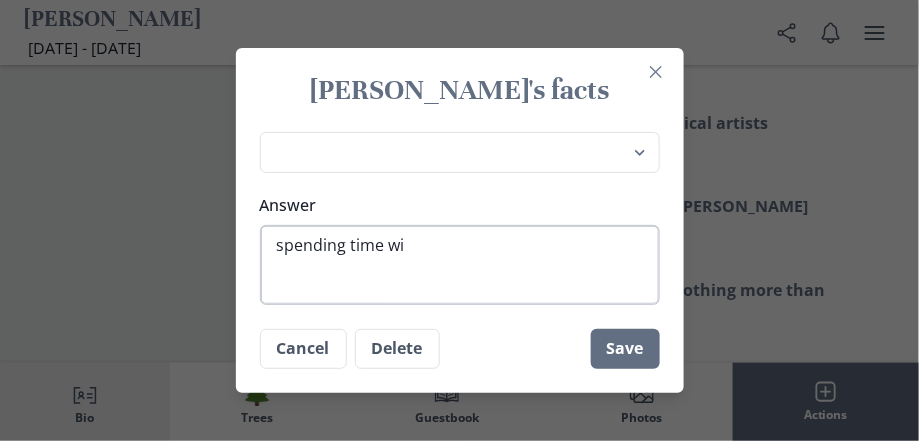 type on "spending time wit" 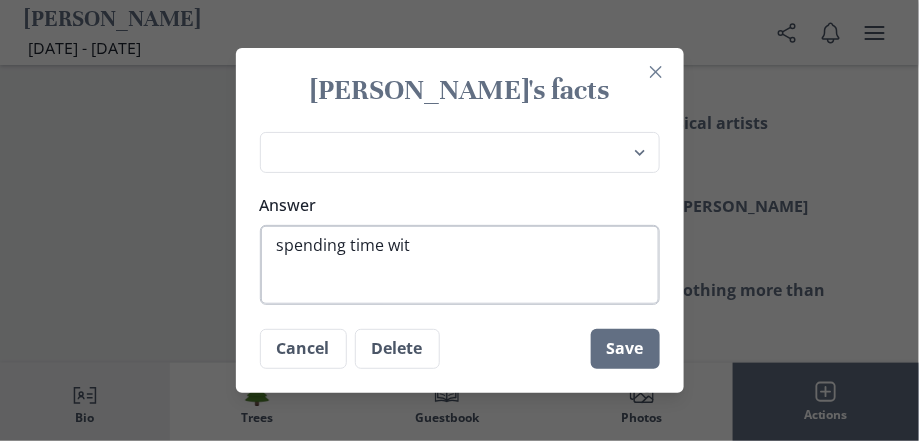 type on "spending time with" 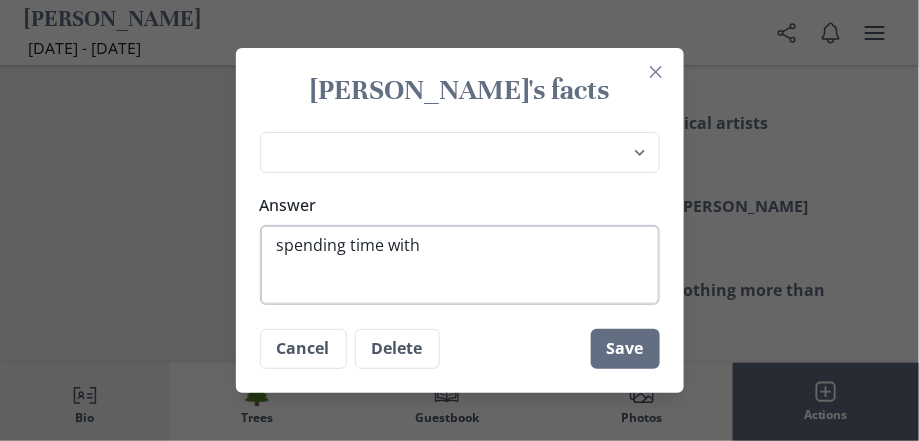 type on "spending time with" 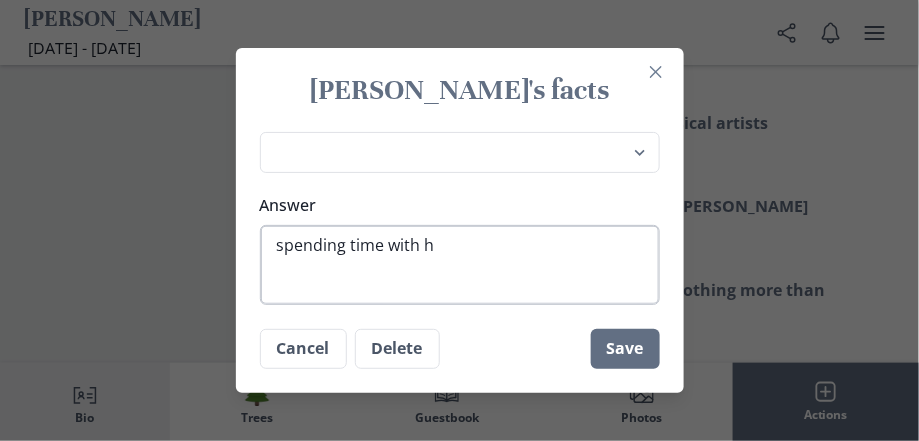 type on "spending time with hi" 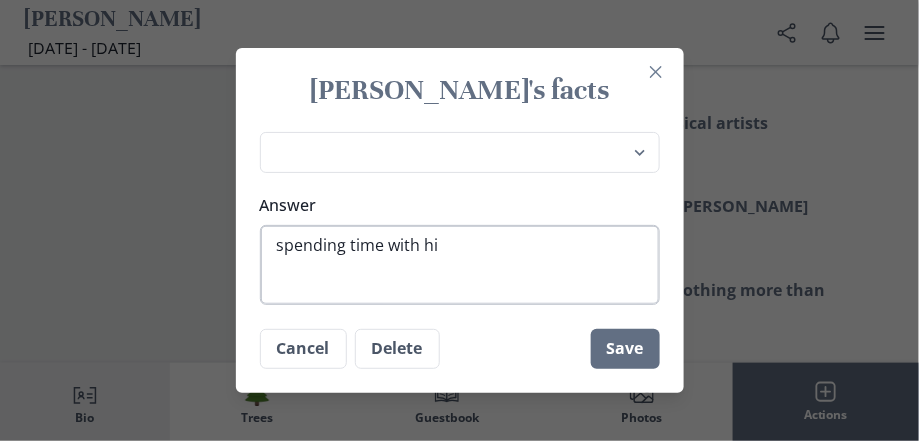 type on "spending time with his" 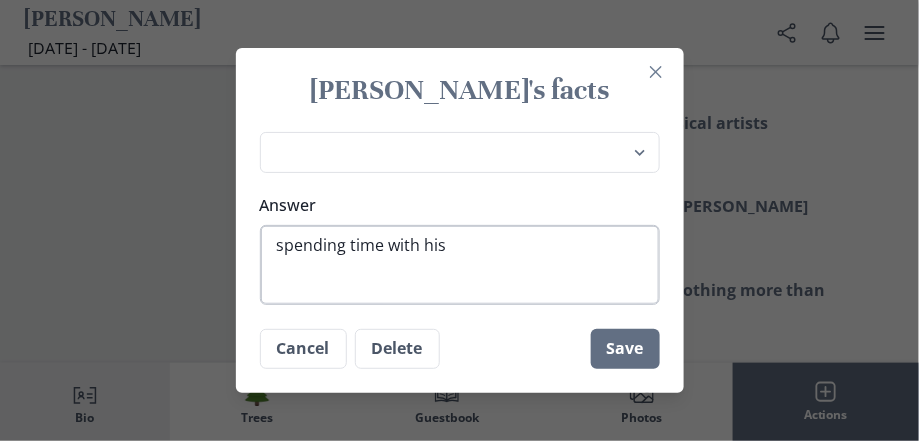 type on "spending time with his" 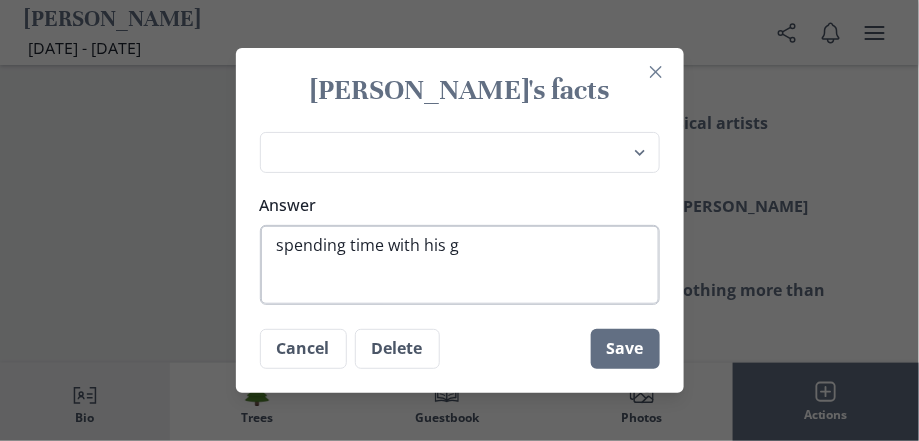 type on "spending time with his gr" 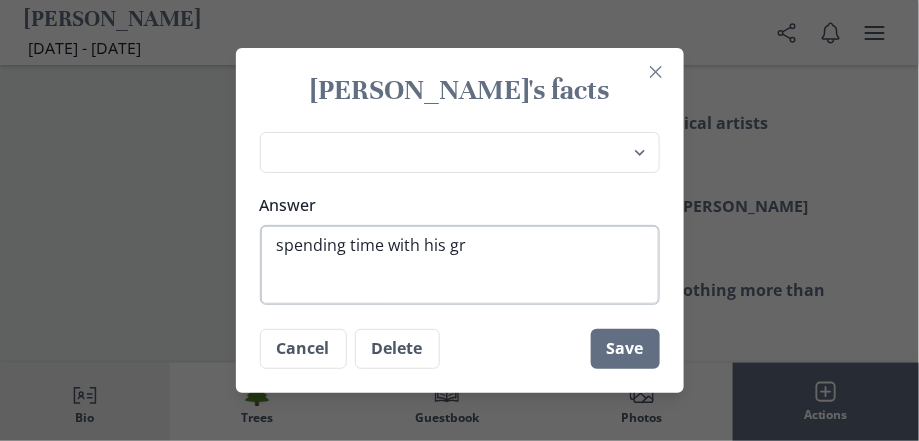 type on "spending time with his gra" 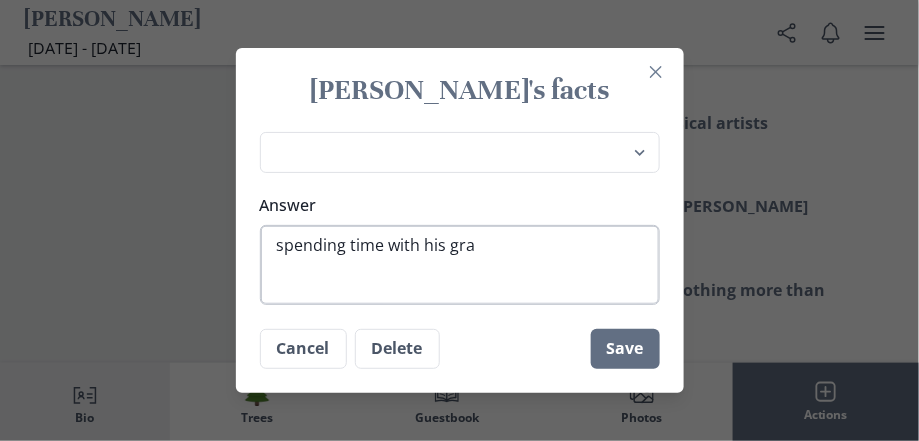 type on "spending time with his gran" 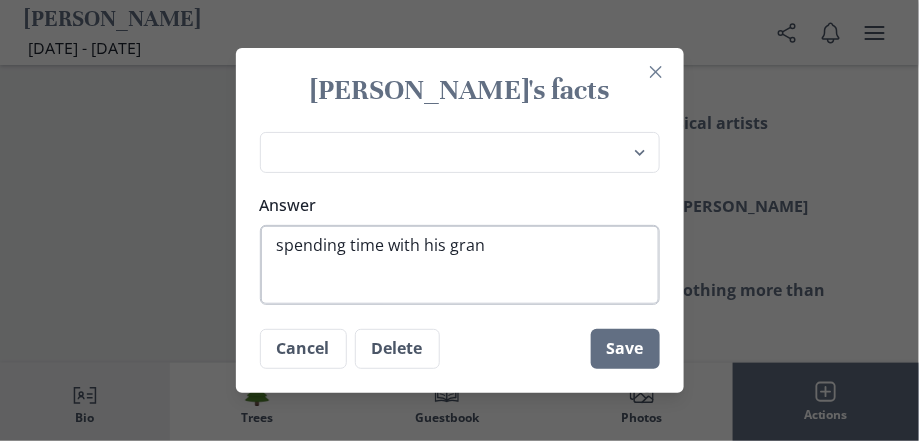 type on "spending time with his grand" 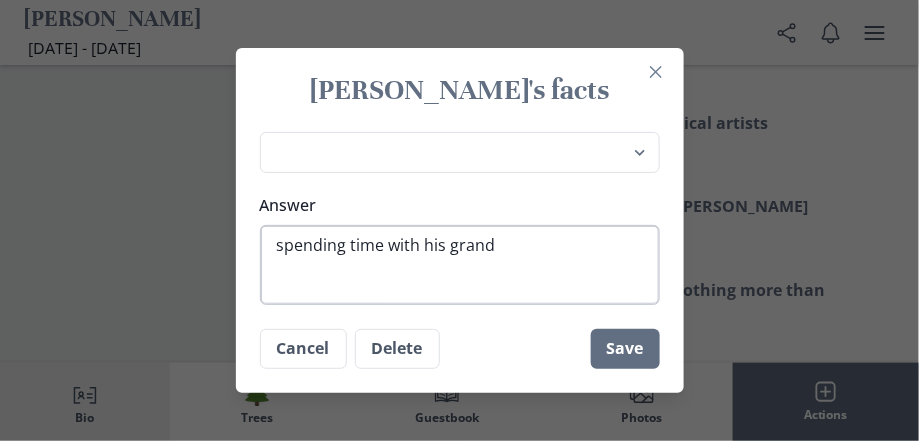 type on "spending time with his grands" 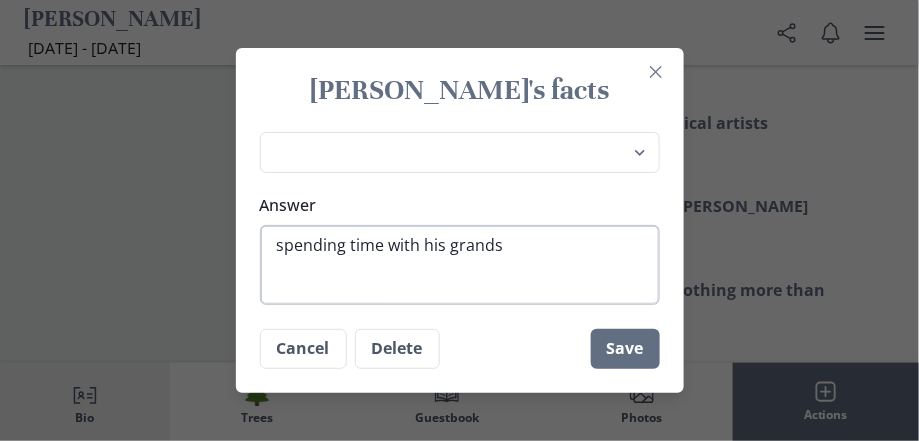 type on "spending time with his grandso" 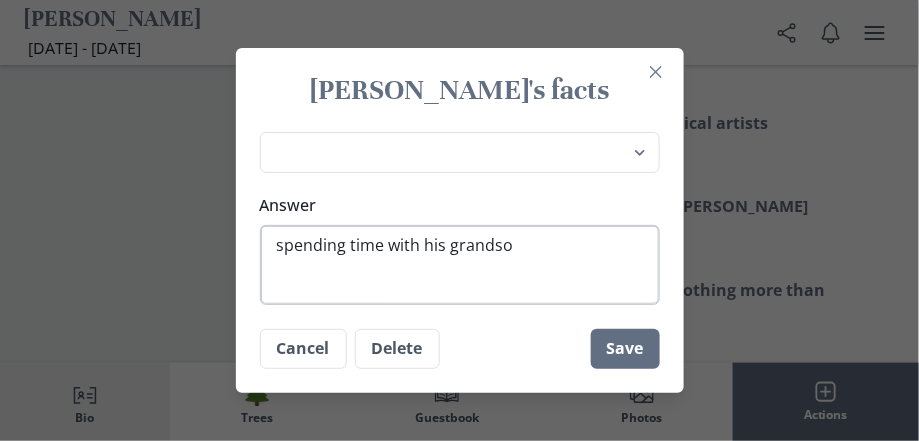 type on "spending time with his grandson" 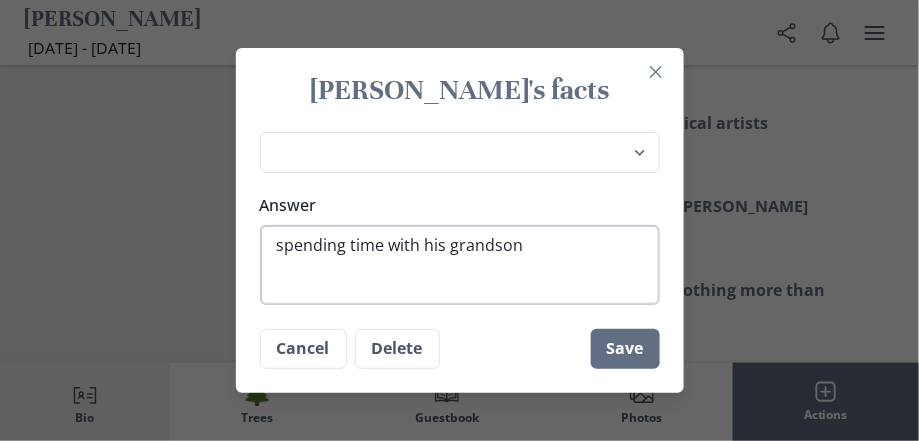 type on "spending time with his grandsons" 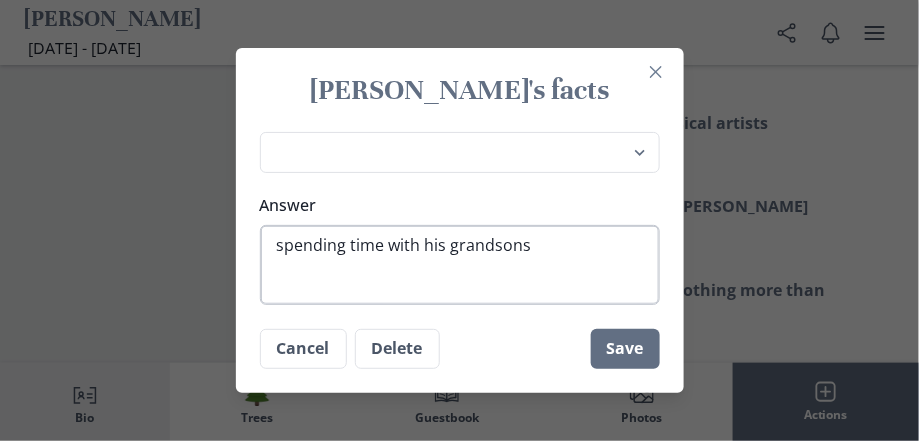 type on "spending time with his grandsons." 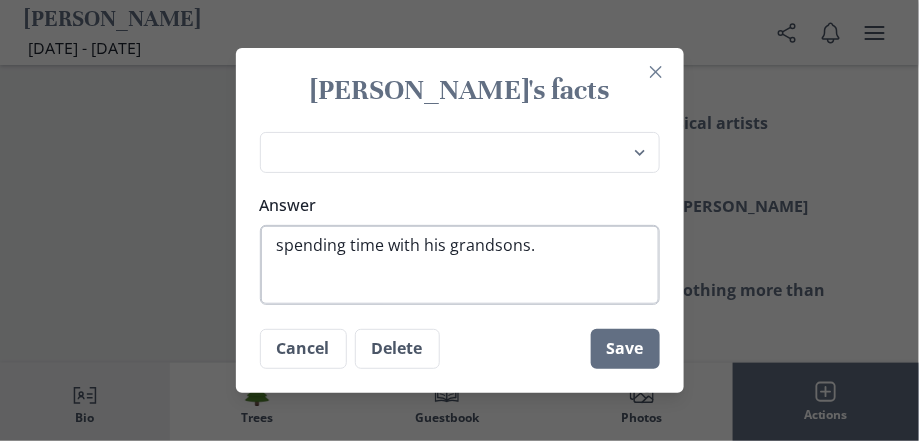 type on "spending time with his grandsons" 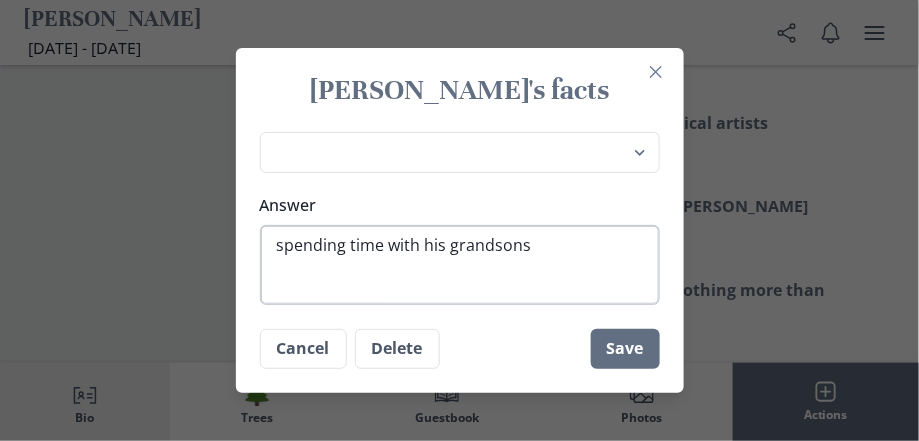type on "spending time with his grandsons" 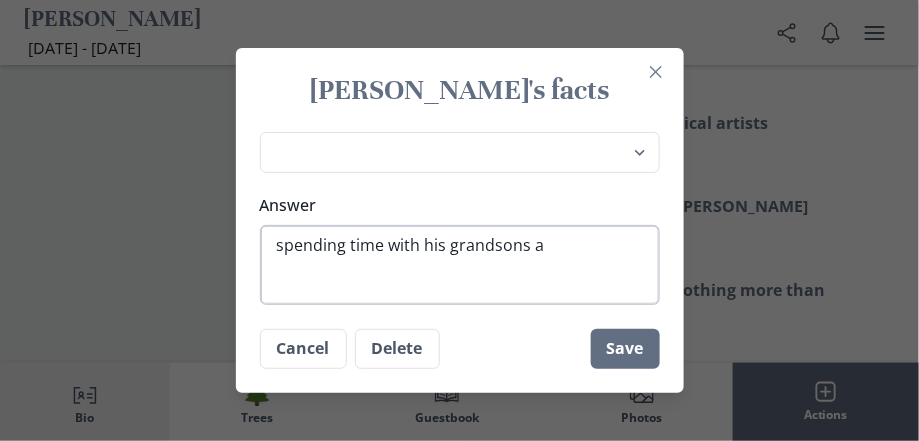 type on "spending time with his grandsons an" 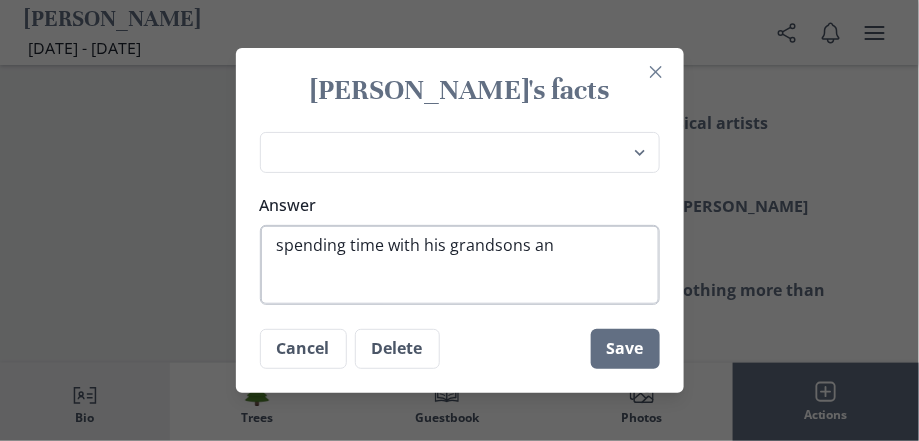 type on "spending time with his grandsons and" 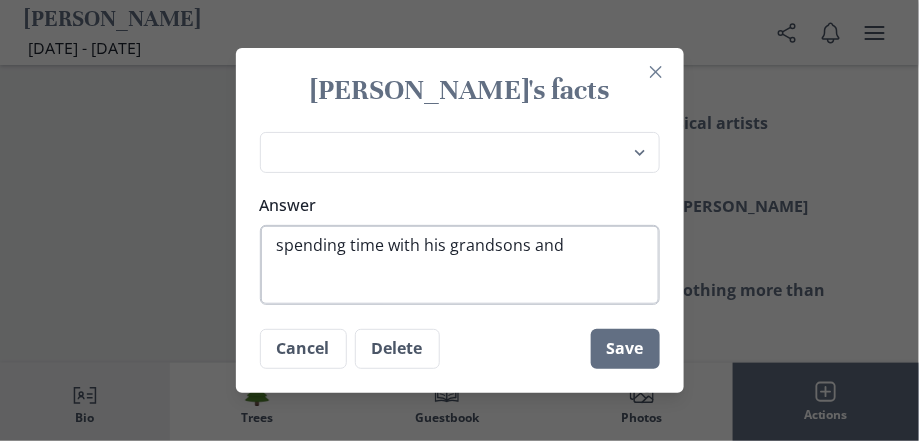 type on "spending time with his grandsons and" 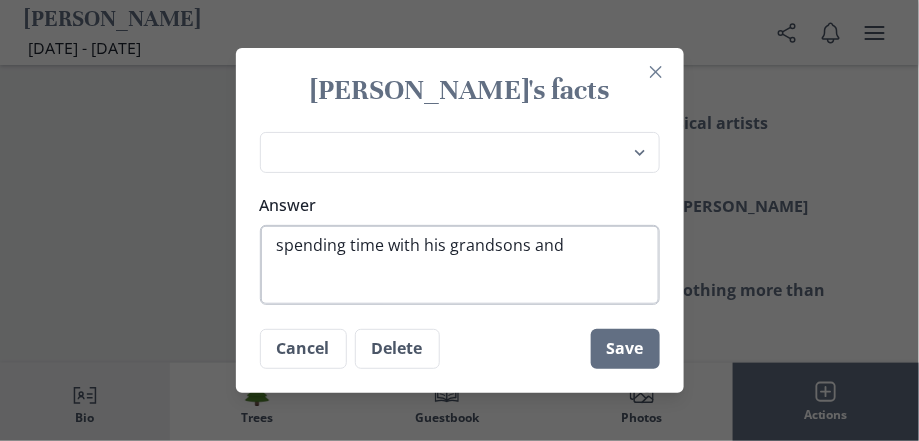 type on "spending time with his grandsons and w" 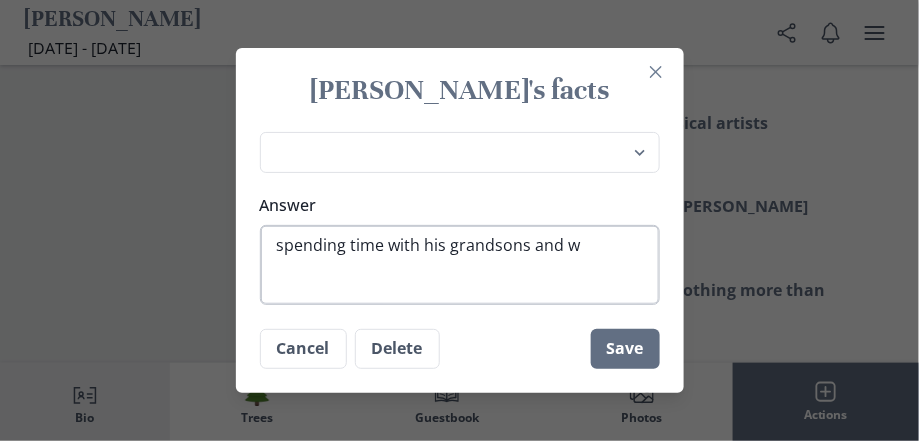 type on "spending time with his grandsons and wo" 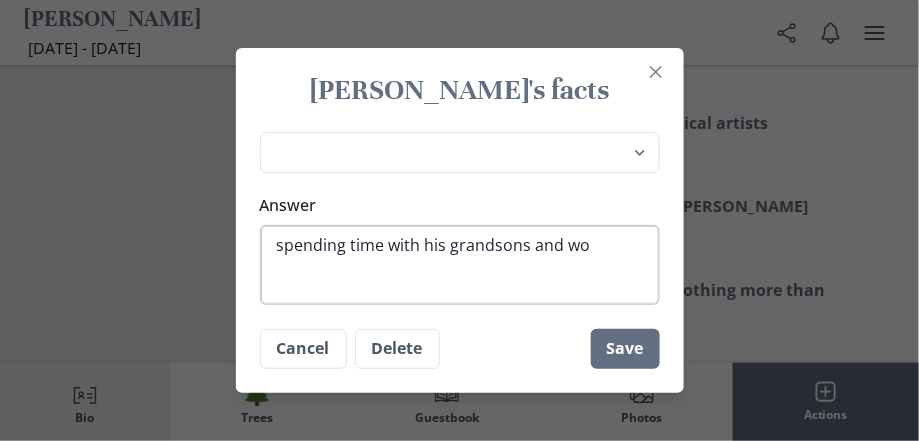 type on "spending time with his grandsons and wor" 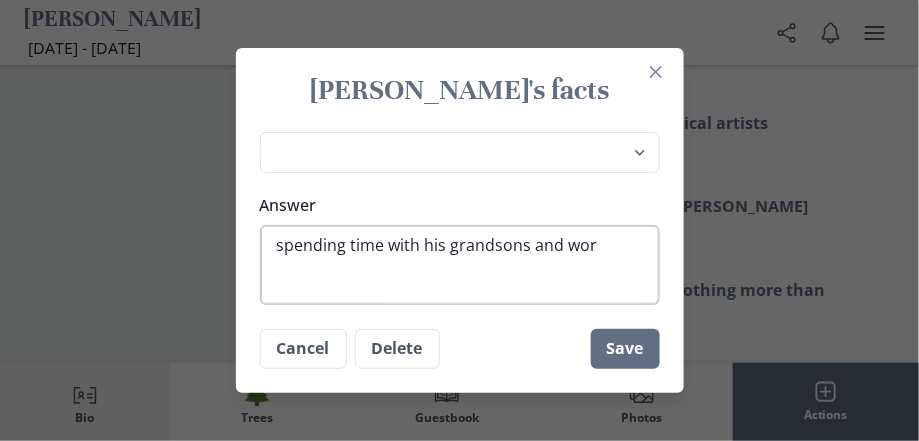 type on "spending time with his grandsons and work" 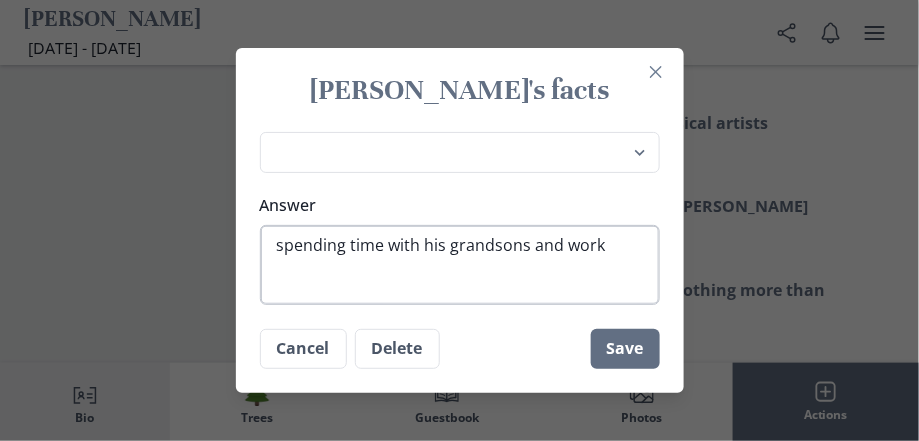 type on "spending time with his grandsons and worki" 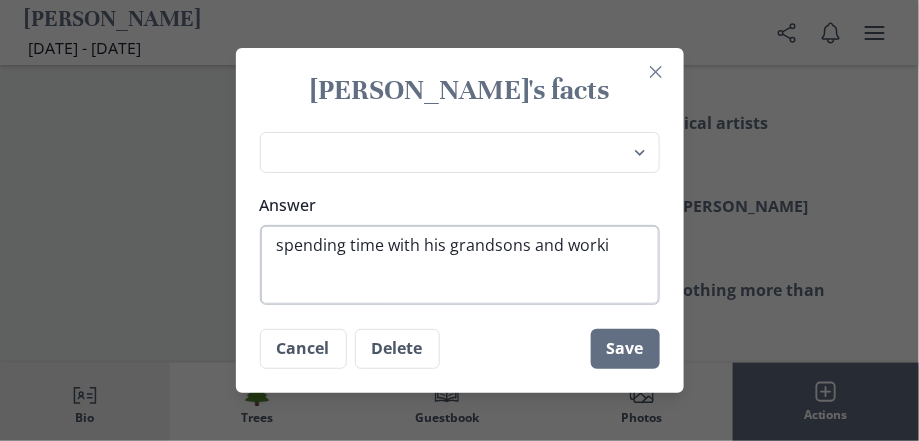 type on "spending time with his grandsons and workin" 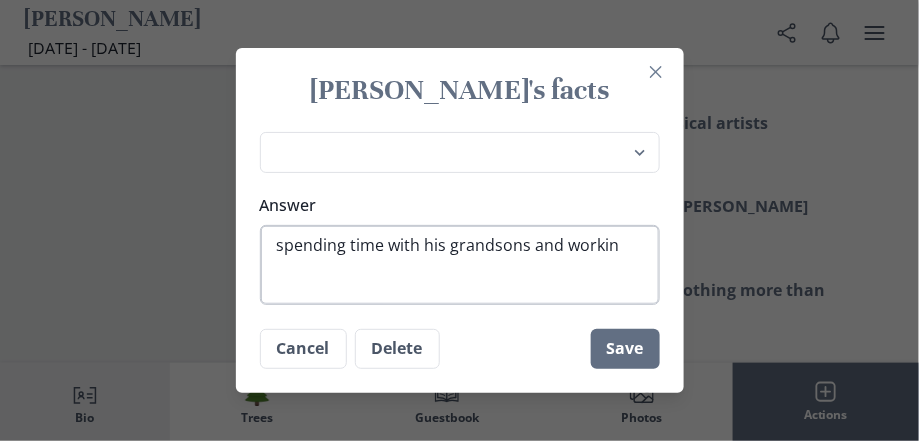 type on "spending time with his grandsons and working" 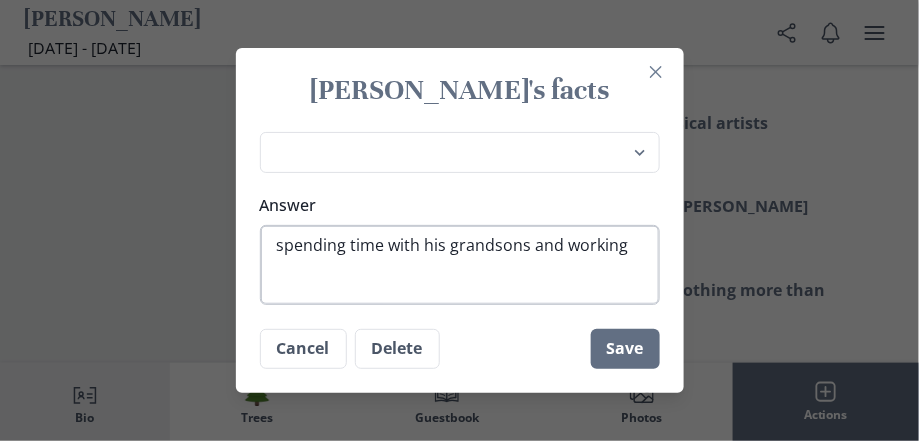 type on "spending time with his grandsons and working" 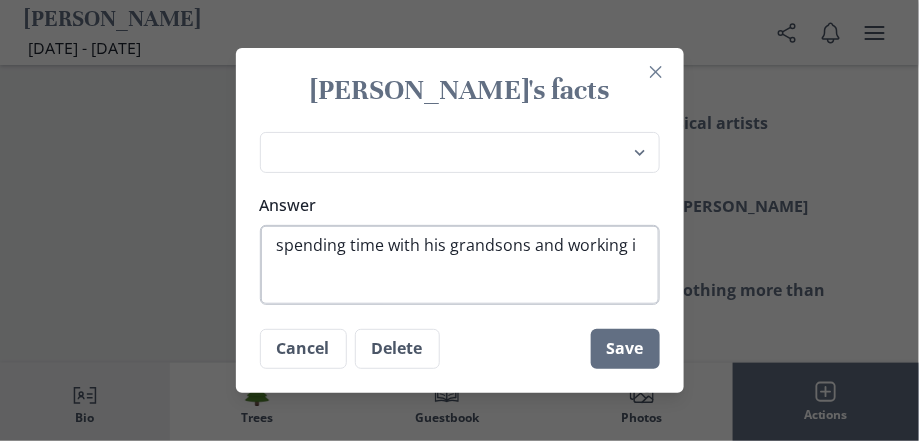 type 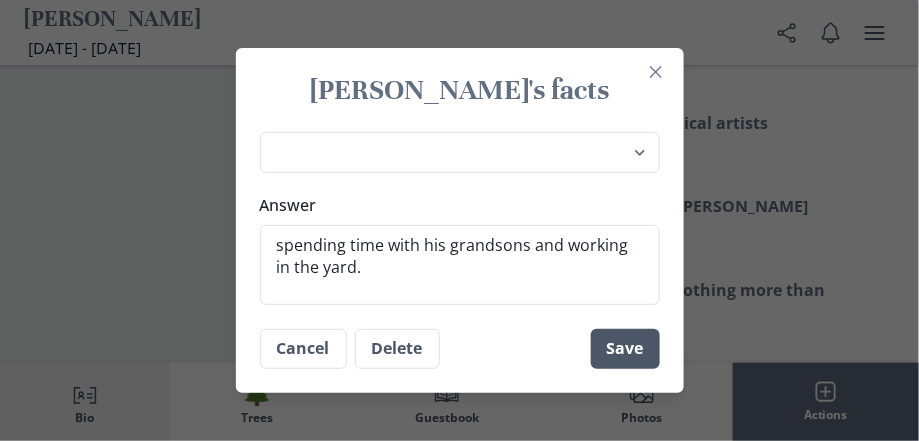 click on "Save" at bounding box center (625, 349) 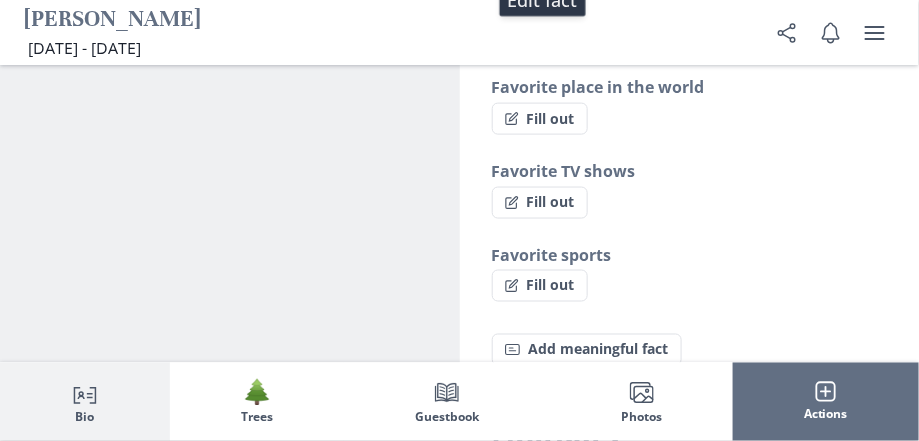 scroll, scrollTop: 2377, scrollLeft: 0, axis: vertical 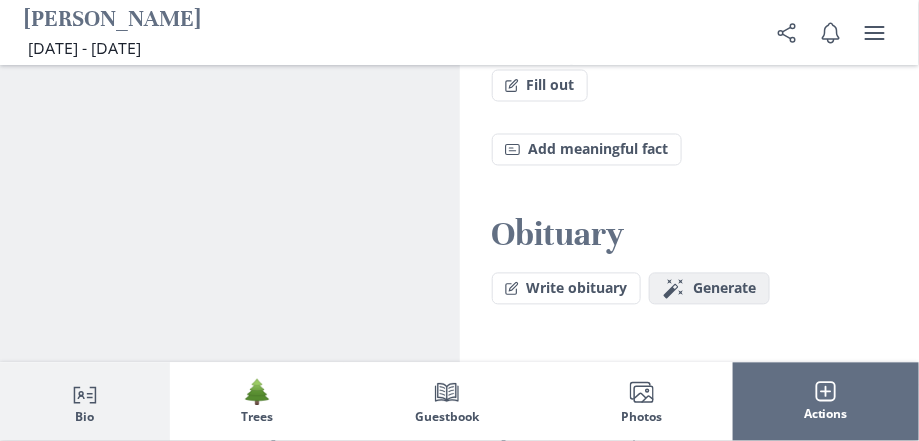 click on "Generate" at bounding box center (725, 289) 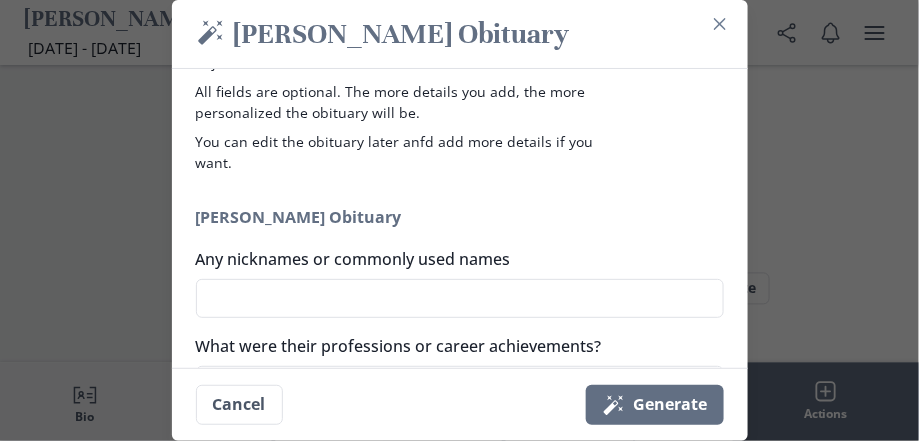 scroll, scrollTop: 100, scrollLeft: 0, axis: vertical 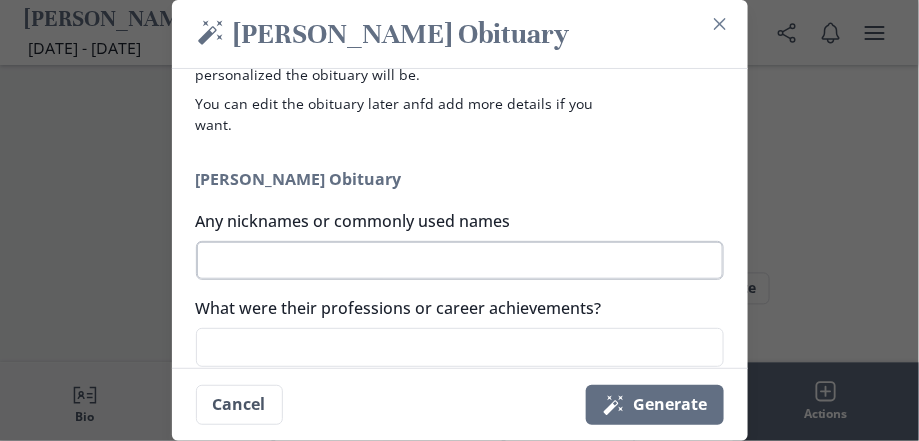 click on "Any nicknames or commonly used names" at bounding box center [460, 260] 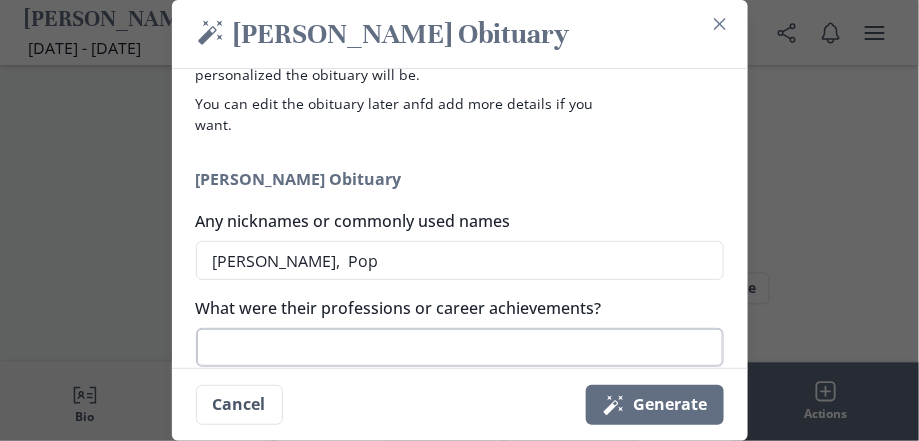 click on "What were their professions or career achievements?" at bounding box center [460, 347] 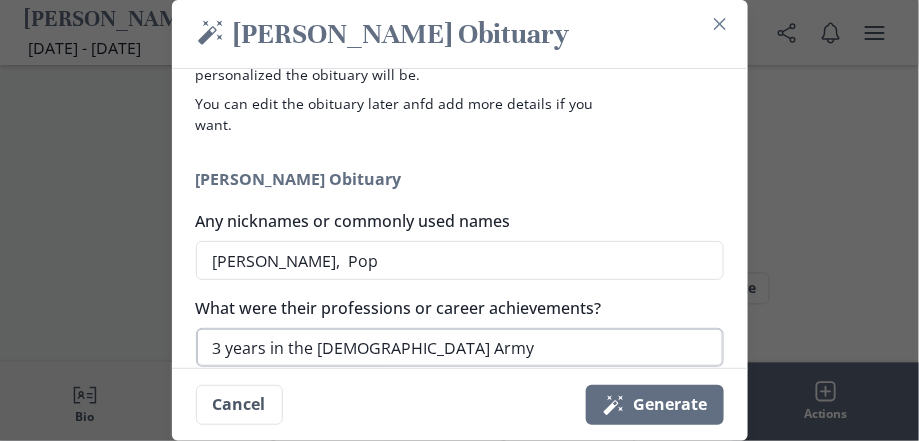 click on "3 years in the [DEMOGRAPHIC_DATA] Army" at bounding box center (460, 347) 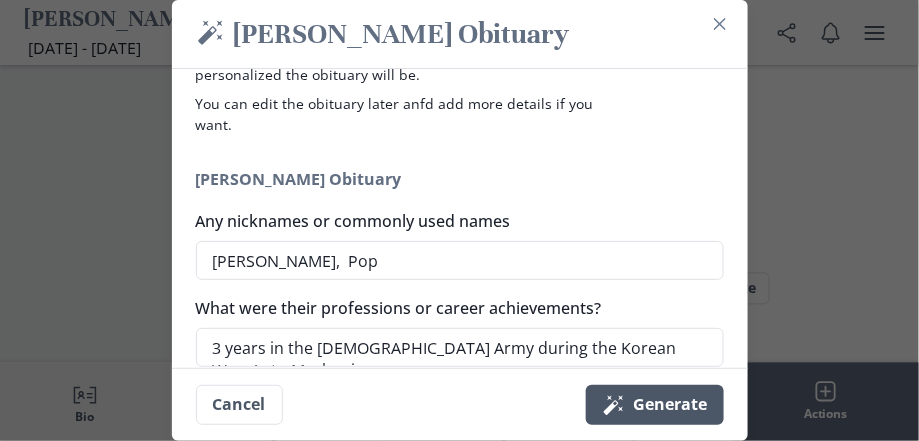 click on "Magic wand Generate" at bounding box center (655, 405) 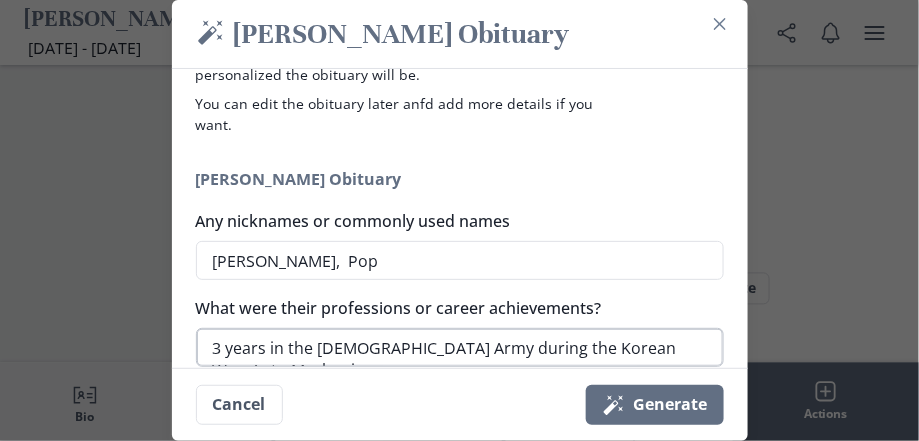 scroll, scrollTop: 0, scrollLeft: 0, axis: both 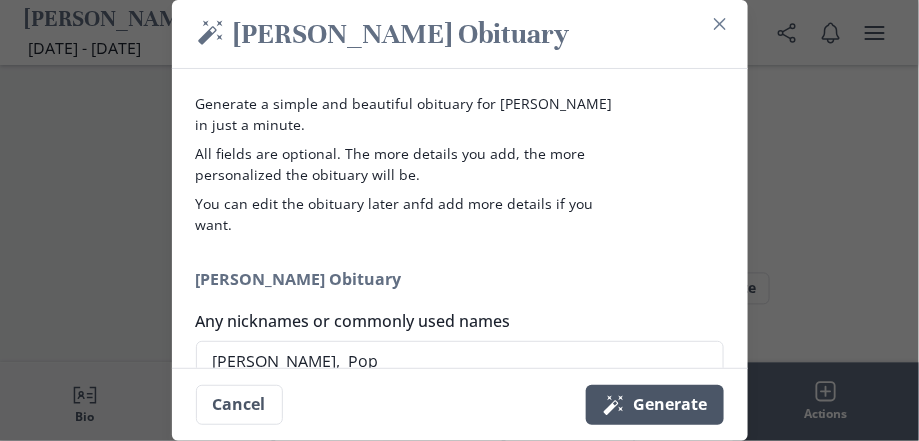 click on "Magic wand Generate" at bounding box center [655, 405] 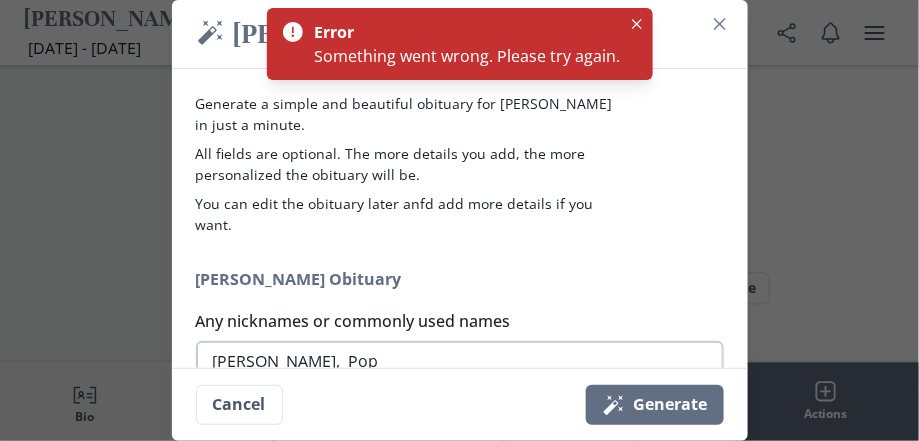 click on "[PERSON_NAME],  Pop" at bounding box center (460, 360) 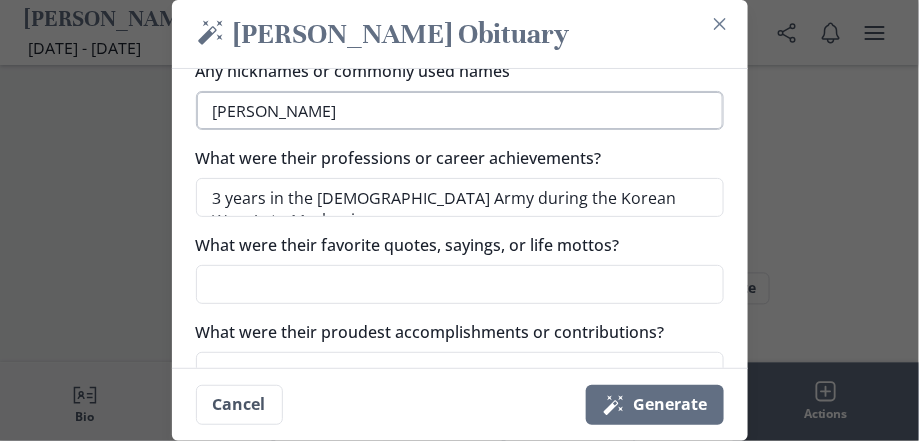 scroll, scrollTop: 301, scrollLeft: 0, axis: vertical 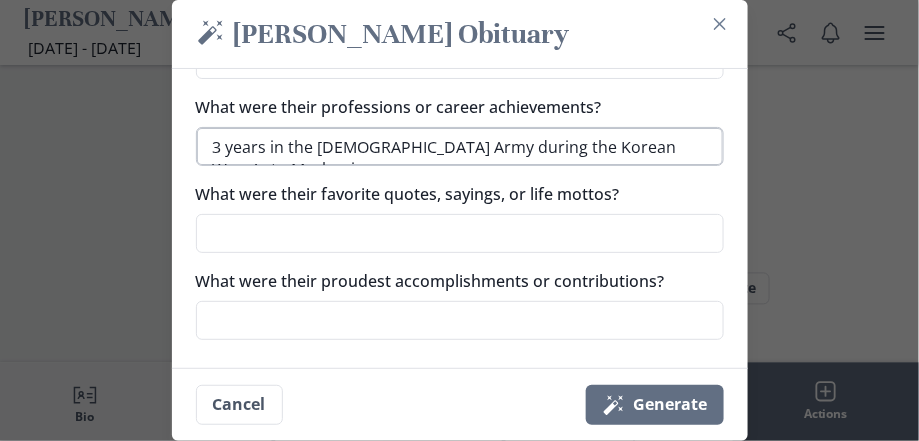 click on "3 years in the [DEMOGRAPHIC_DATA] Army during the Korean War, Auto Mechanic" at bounding box center (460, 146) 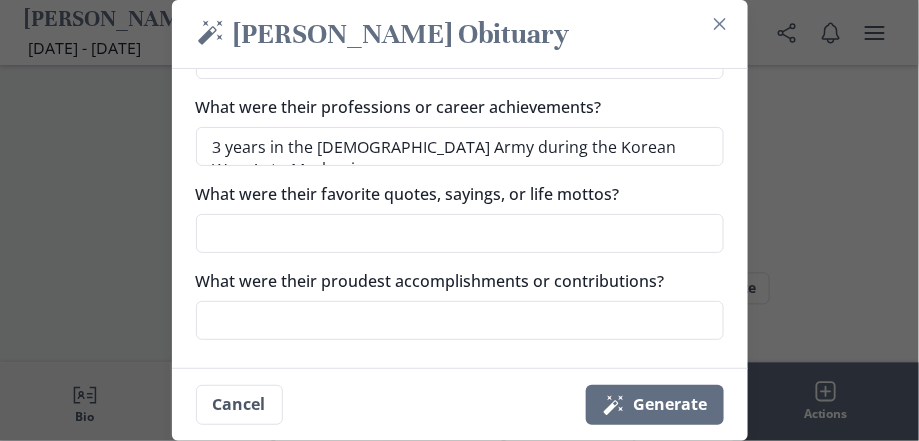 drag, startPoint x: 570, startPoint y: 138, endPoint x: 108, endPoint y: 132, distance: 462.03897 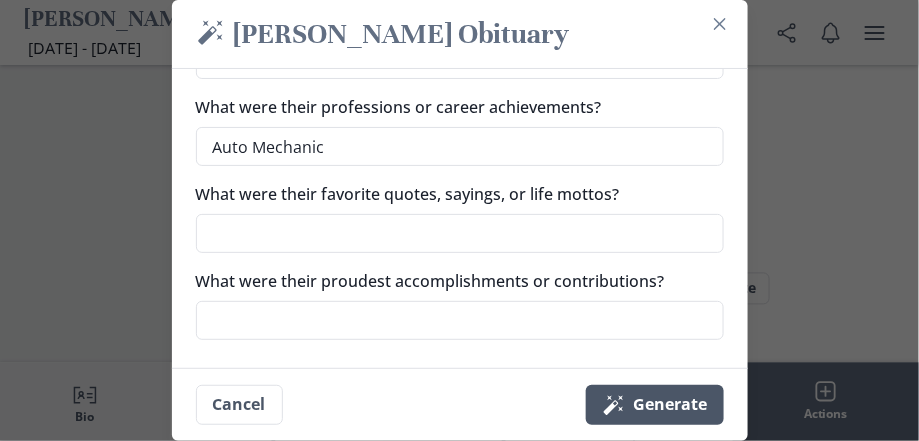 click on "Magic wand Generate" at bounding box center (655, 405) 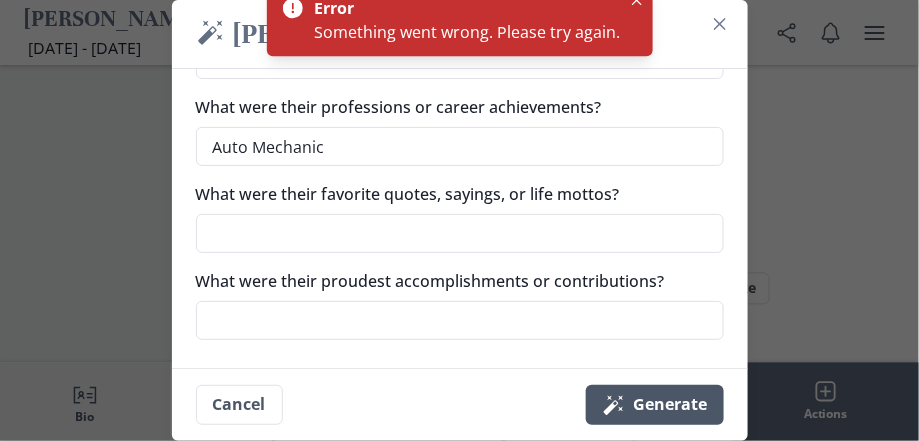 scroll, scrollTop: 301, scrollLeft: 0, axis: vertical 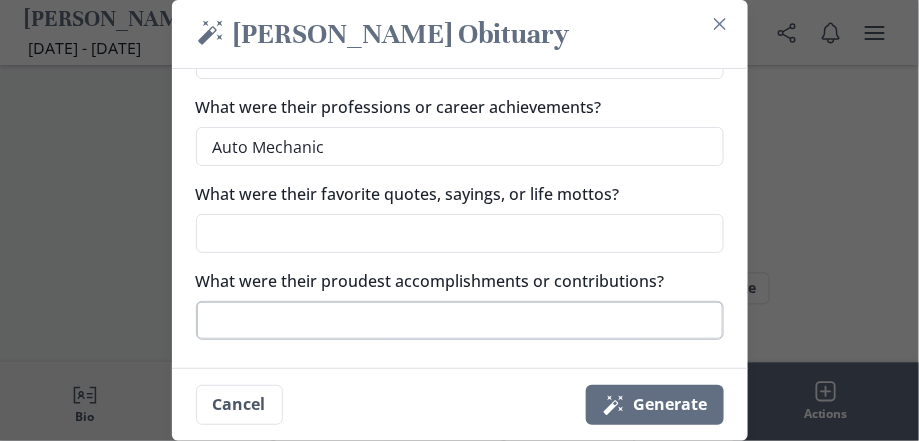 click on "What were their proudest accomplishments or contributions?" at bounding box center [460, 320] 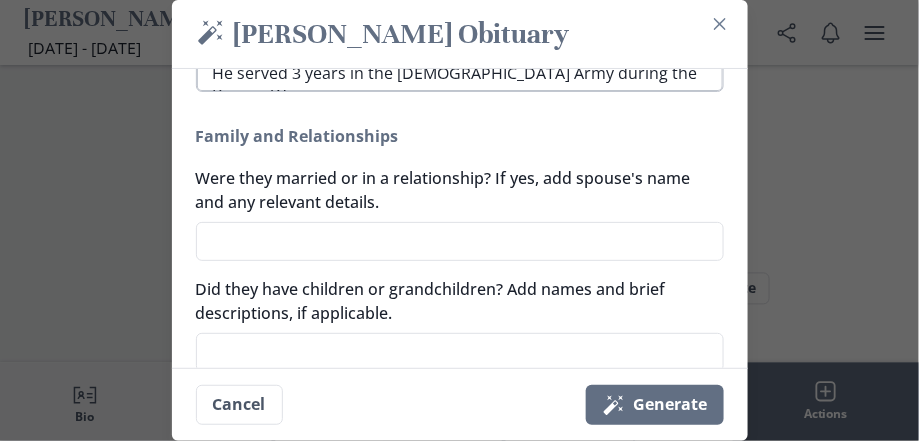 scroll, scrollTop: 601, scrollLeft: 0, axis: vertical 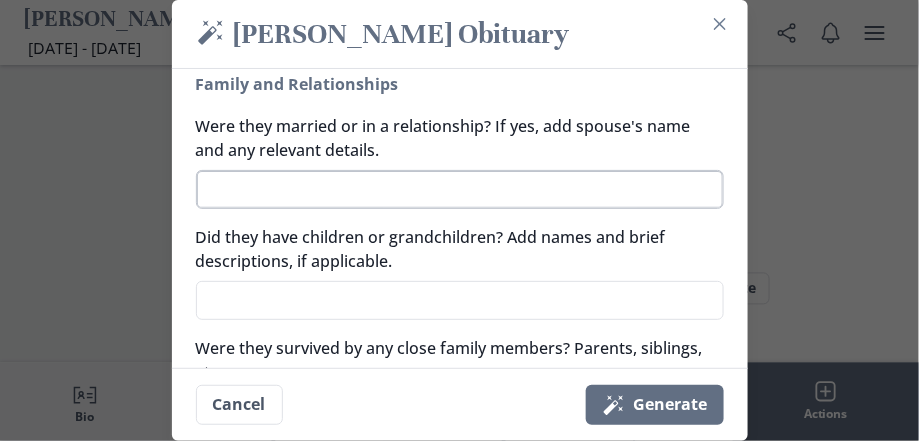 click on "Were they married or in a relationship? If yes, add spouse's name and any relevant details." at bounding box center [460, 189] 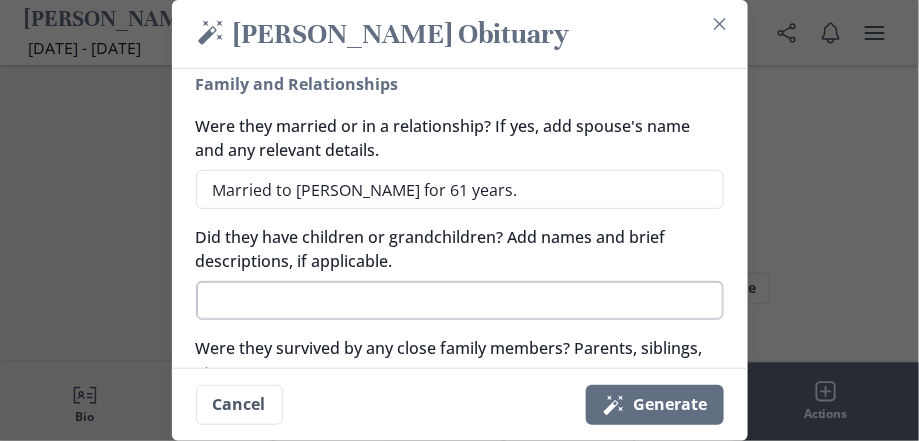 click on "Did they have children or grandchildren? Add names and brief descriptions, if applicable." at bounding box center (460, 300) 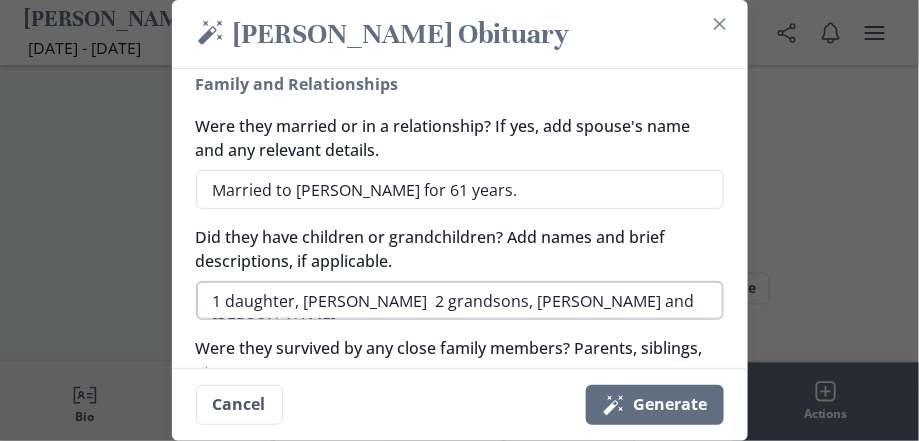 scroll, scrollTop: 801, scrollLeft: 0, axis: vertical 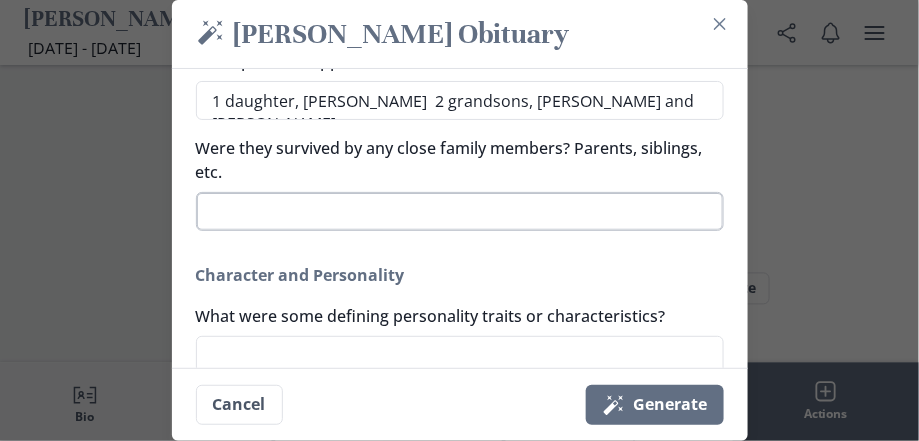 click on "Were they survived by any close family members? Parents, siblings, etc." at bounding box center [460, 211] 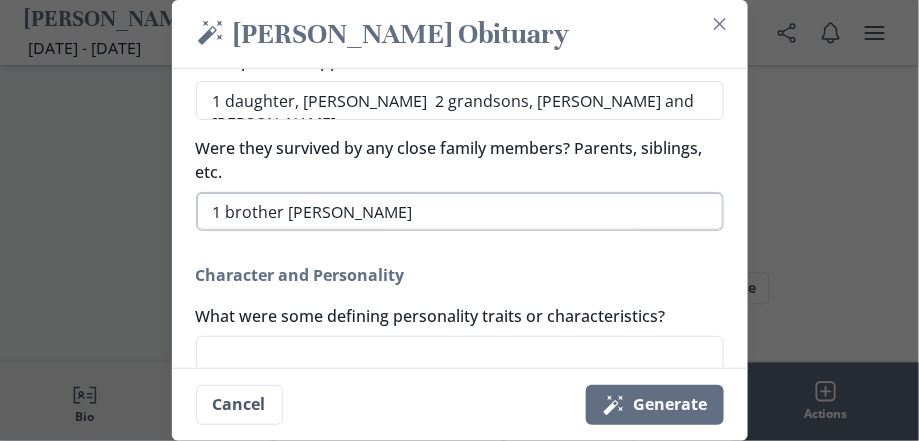 scroll, scrollTop: 901, scrollLeft: 0, axis: vertical 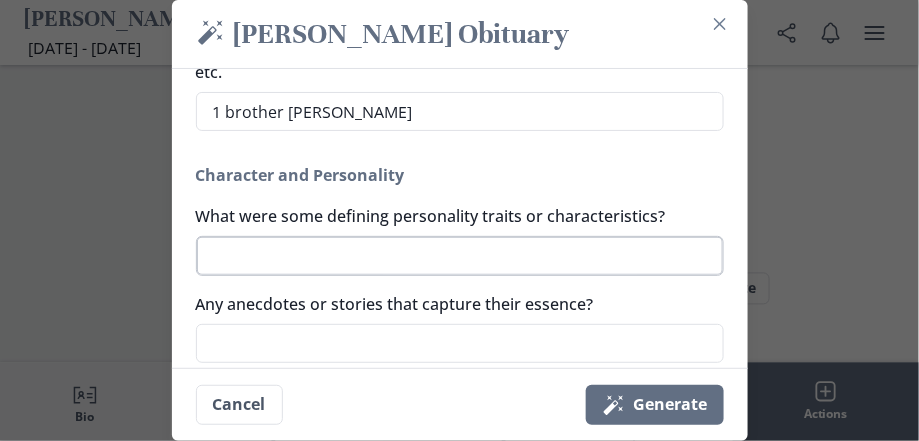 click on "What were some defining personality traits or characteristics?" at bounding box center (460, 255) 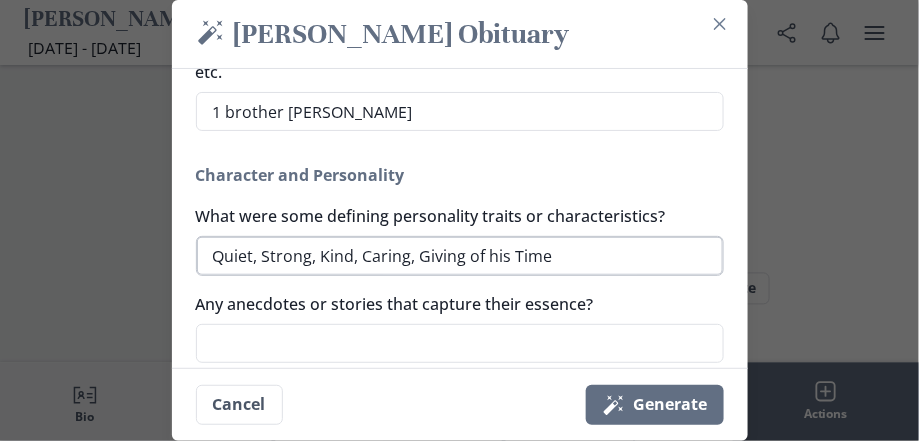 click on "Quiet, Strong, Kind, Caring, Giving of his Time" at bounding box center (460, 255) 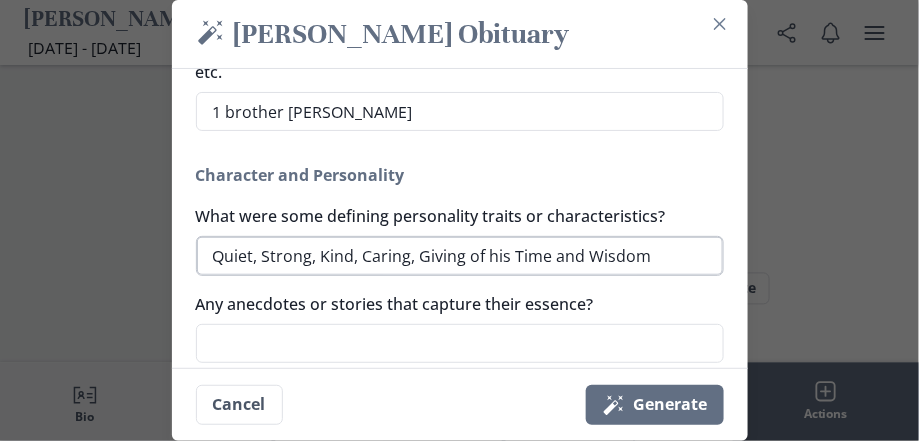 scroll, scrollTop: 1001, scrollLeft: 0, axis: vertical 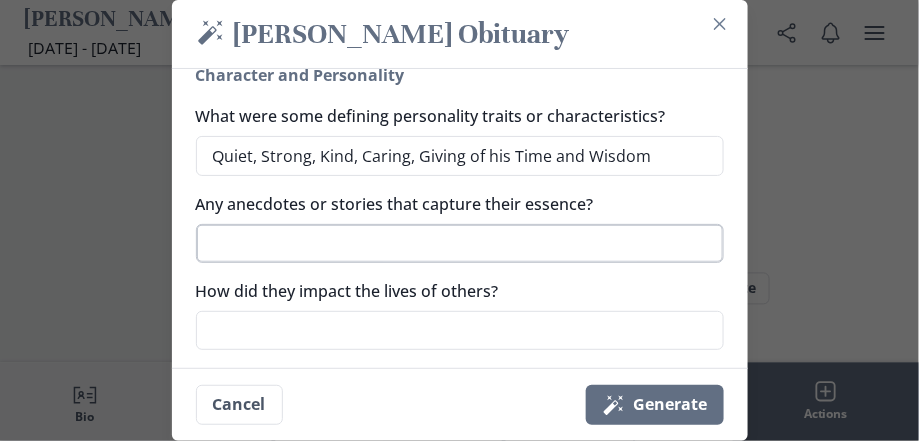 click on "Any anecdotes or stories that capture their essence?" at bounding box center [460, 243] 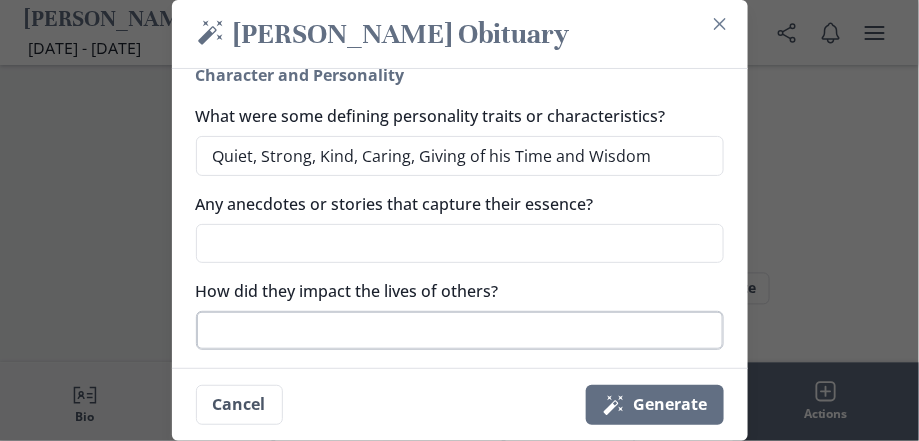 click on "How did they impact the lives of others?" at bounding box center (460, 330) 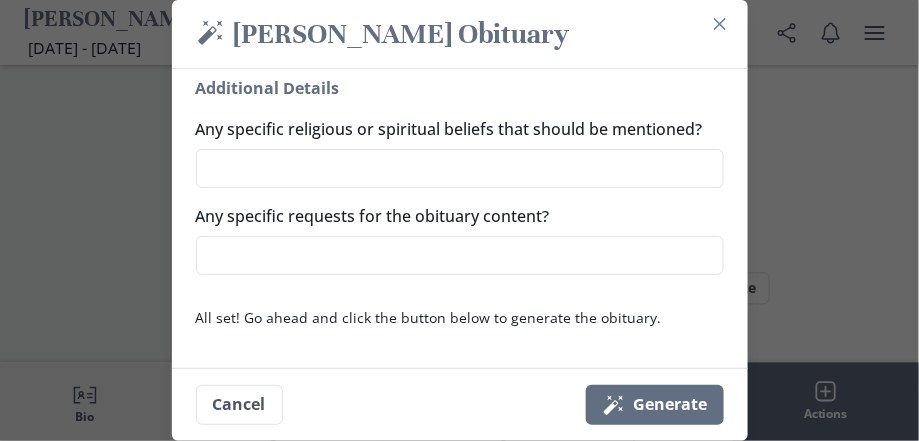 scroll, scrollTop: 1586, scrollLeft: 0, axis: vertical 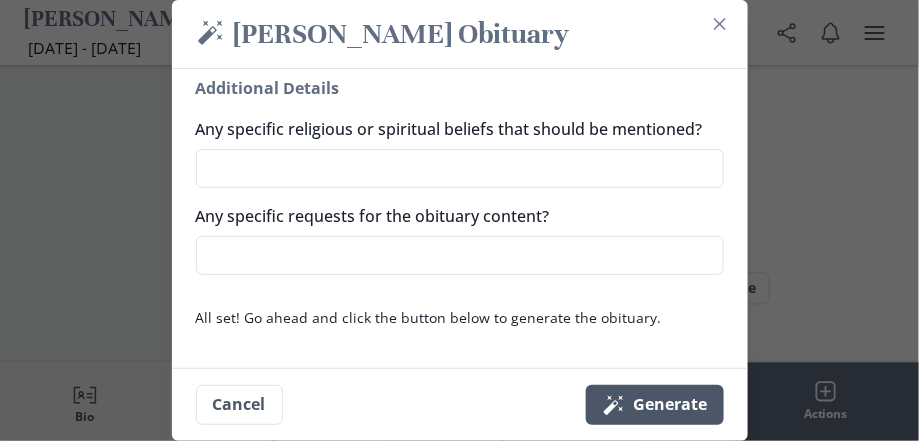 click on "Magic wand Generate" at bounding box center [655, 405] 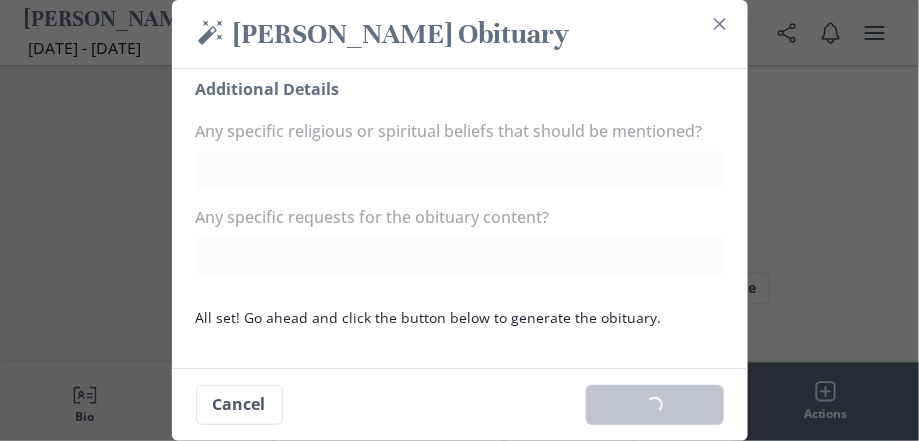 scroll, scrollTop: 1586, scrollLeft: 0, axis: vertical 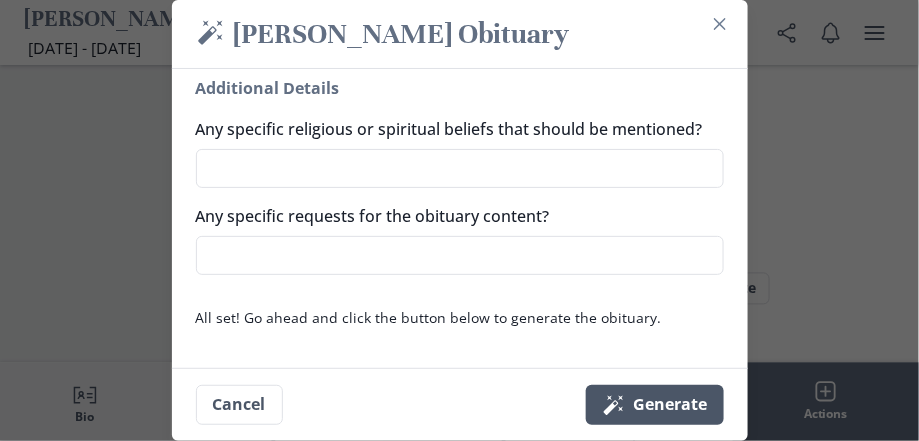 click on "Magic wand Generate" at bounding box center (655, 405) 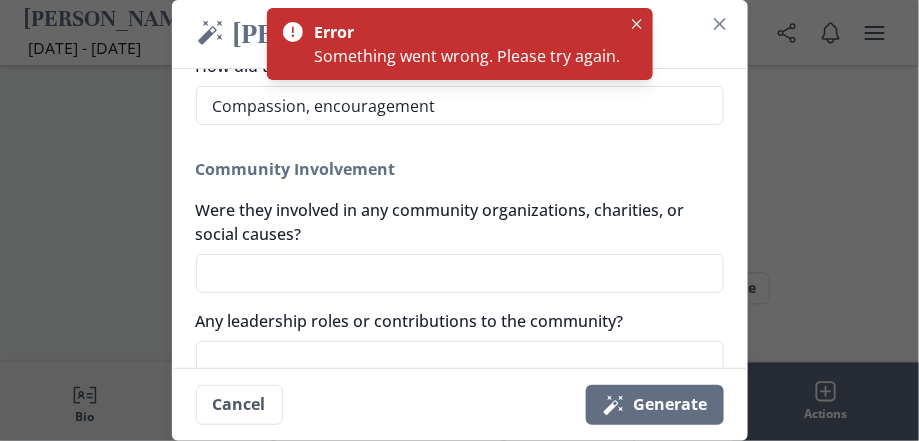 scroll, scrollTop: 1586, scrollLeft: 0, axis: vertical 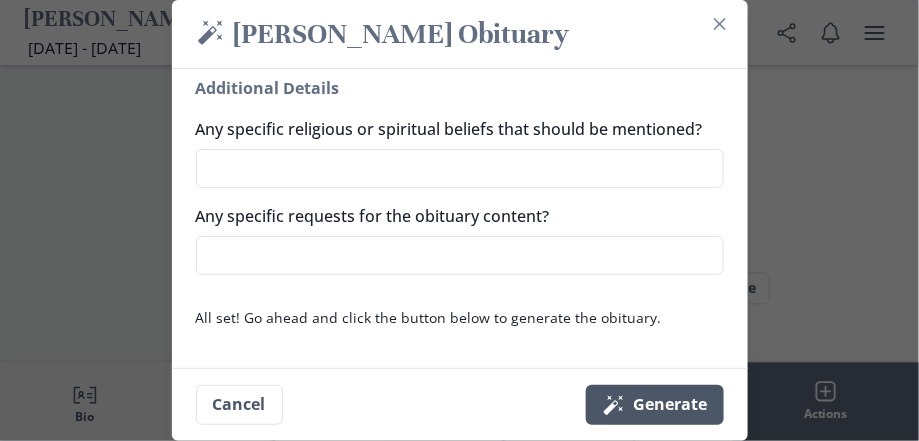 click on "Magic wand Generate" at bounding box center (655, 405) 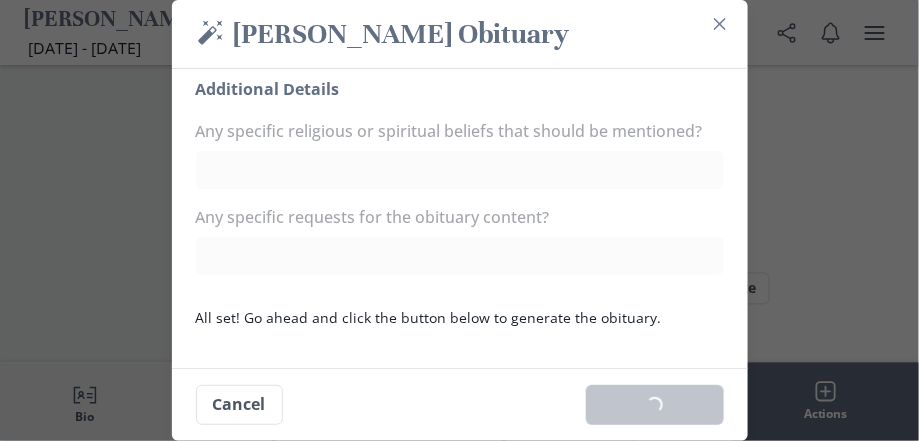 scroll, scrollTop: 1586, scrollLeft: 0, axis: vertical 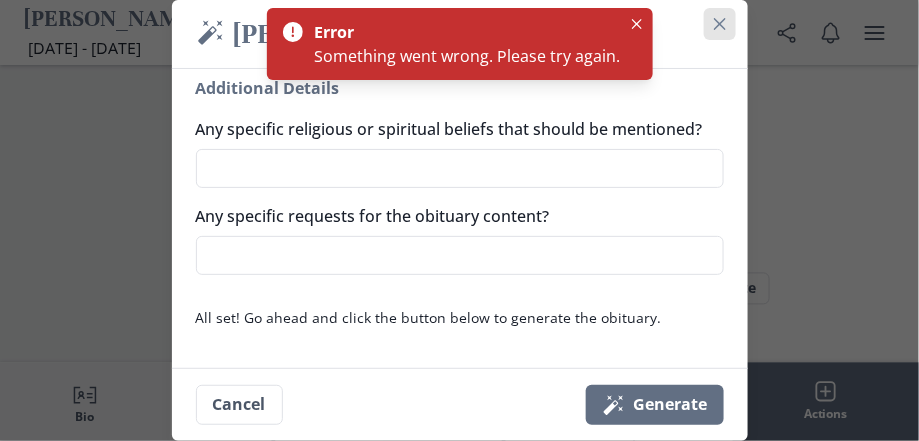 click 